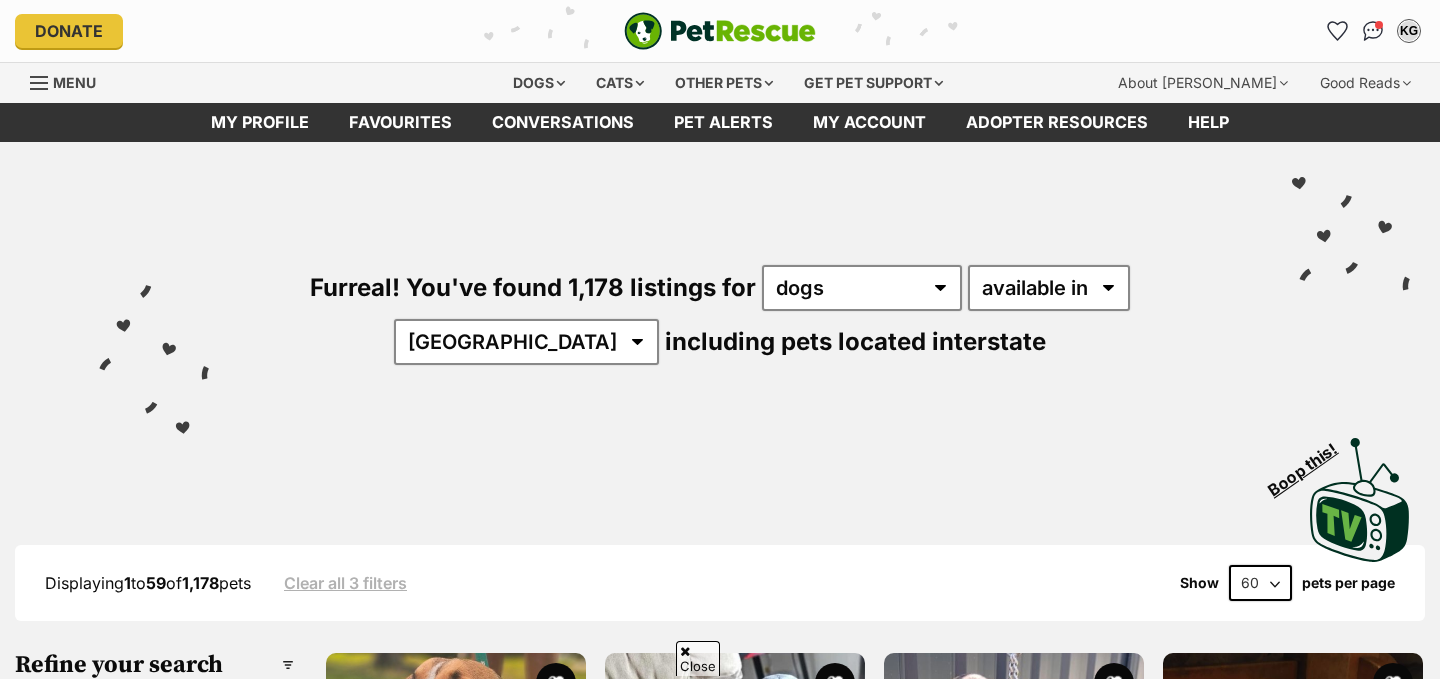 scroll, scrollTop: 583, scrollLeft: 0, axis: vertical 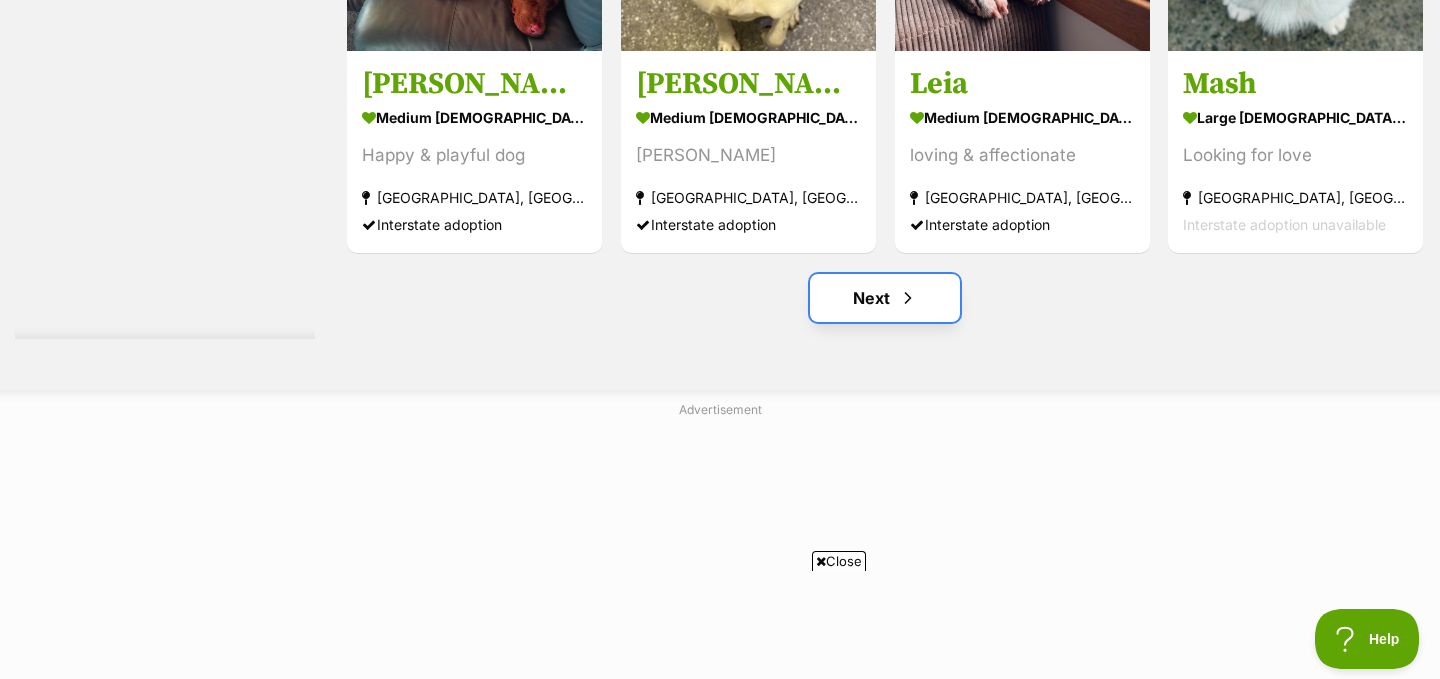click on "Next" at bounding box center (885, 298) 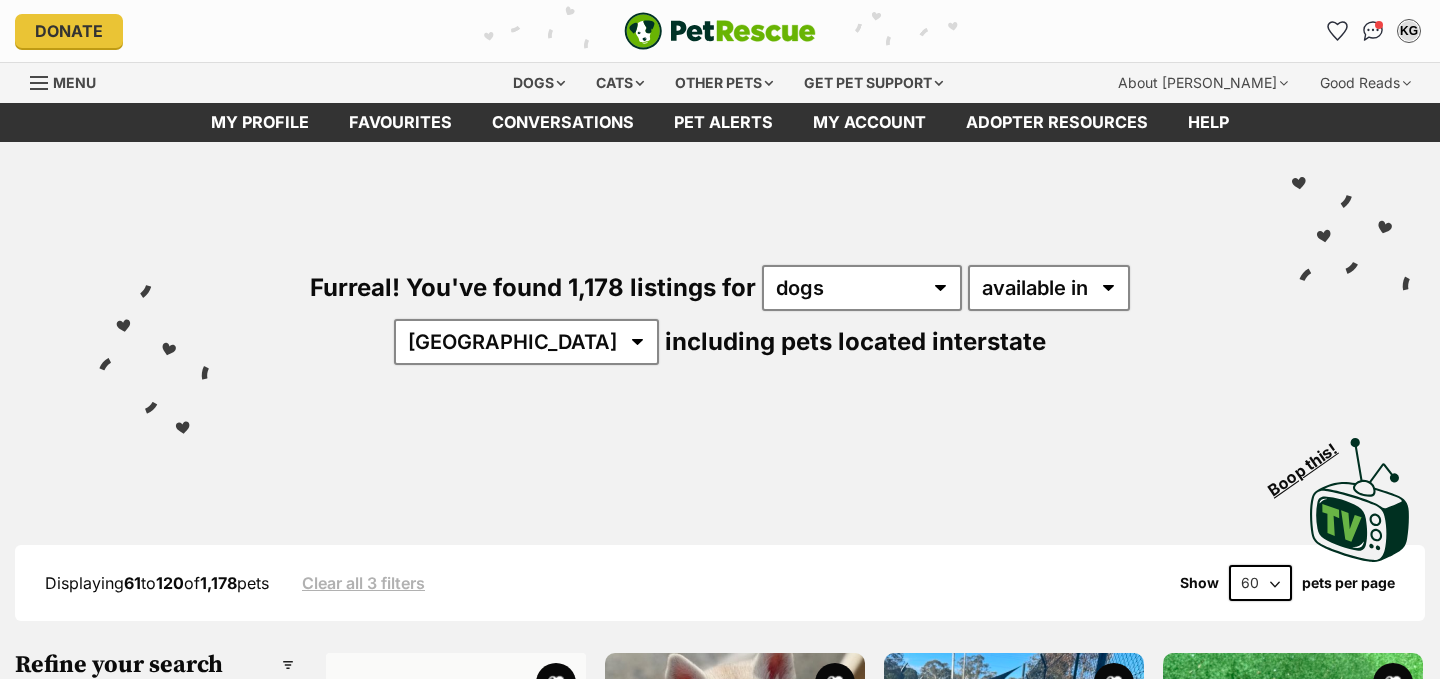 scroll, scrollTop: 0, scrollLeft: 0, axis: both 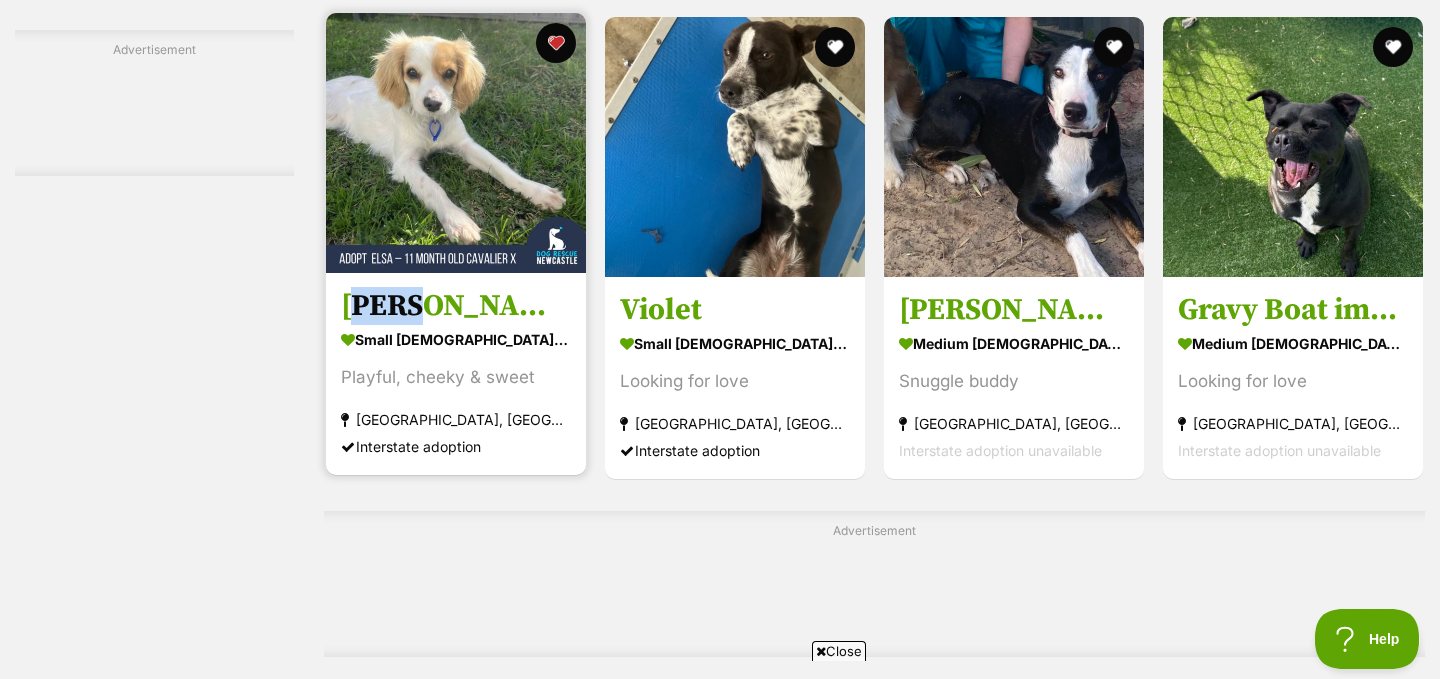 click at bounding box center [456, 143] 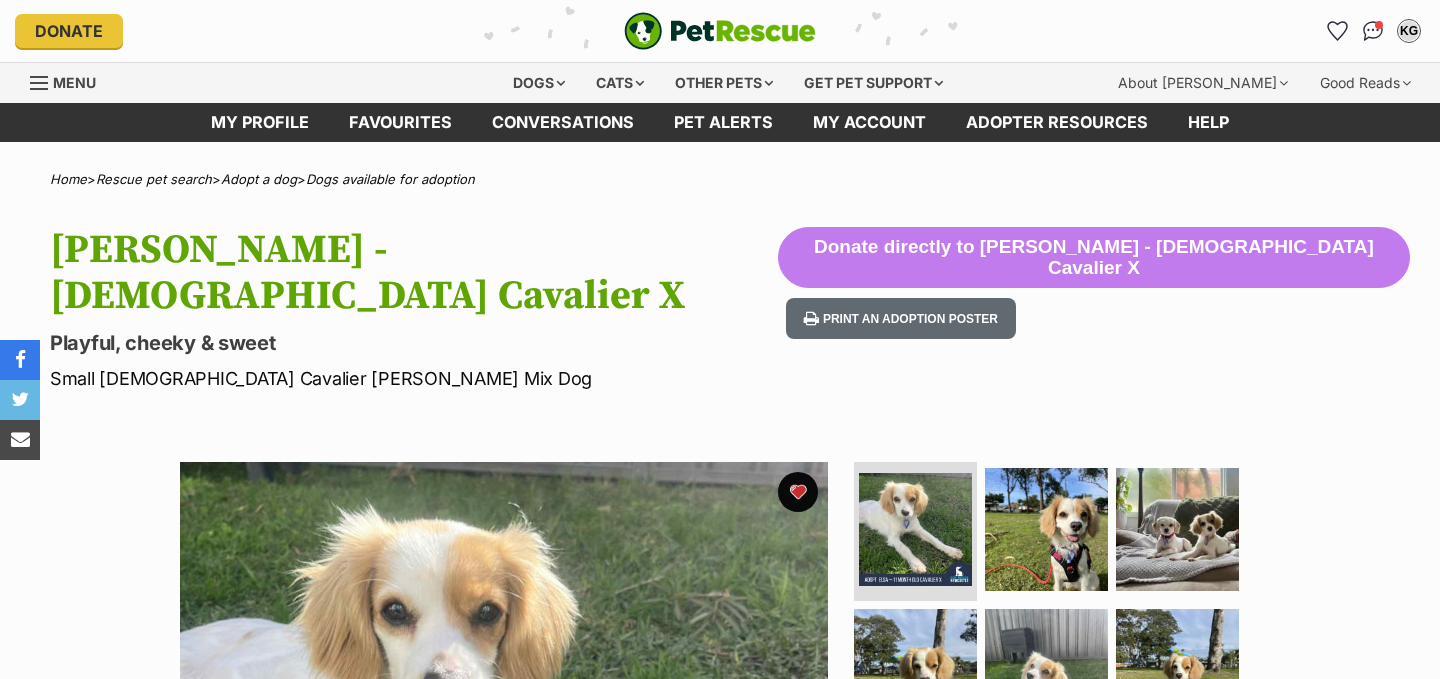 scroll, scrollTop: 0, scrollLeft: 0, axis: both 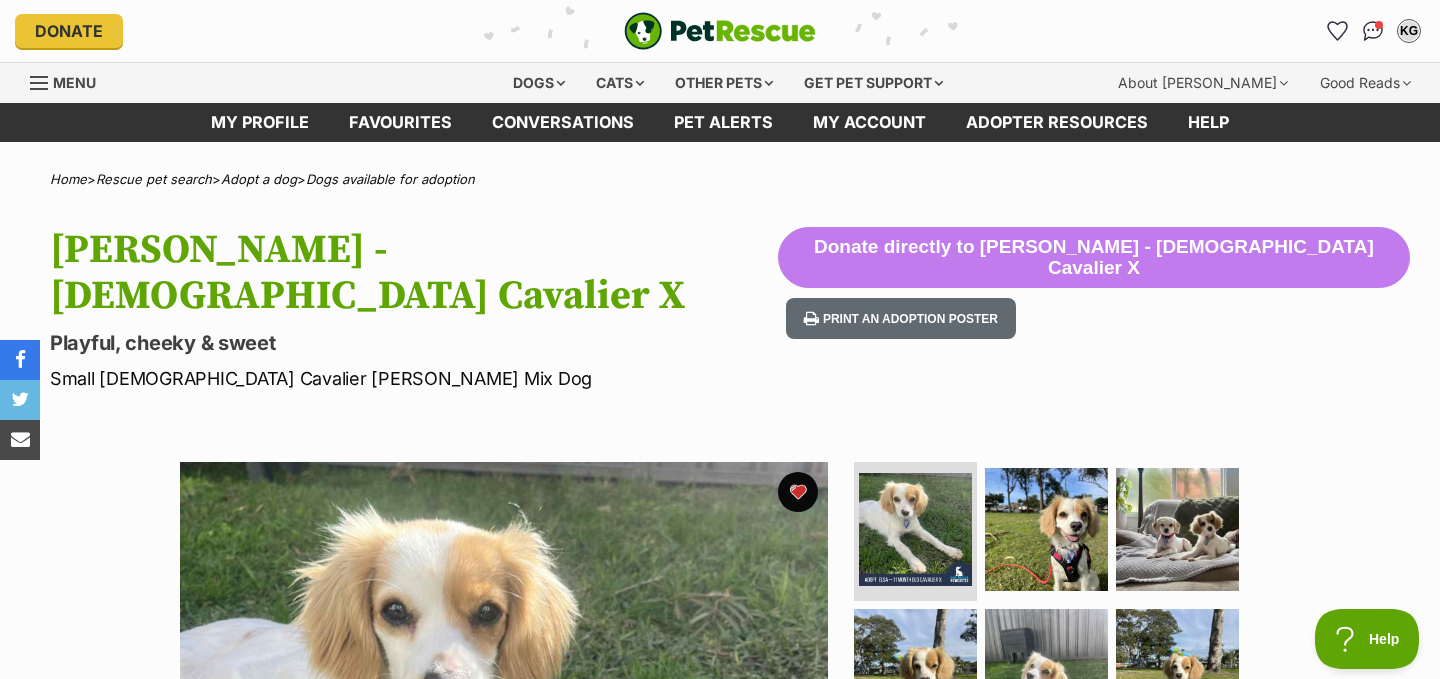 click on "Home
>
Rescue pet search
>
Adopt a dog
>
Dogs available for adoption
Elsa - 11 Month Old Cavalier X
Playful, cheeky & sweet
Small Female Cavalier King Charles Spaniel Mix Dog
Donate directly to Elsa - 11 Month Old Cavalier X
Print an adoption poster
Available
1
of 8 images
1
of 8 images
1
of 8 images
1
of 8 images
1
of 8 images
1
of 8 images
1
of 8 images
1
of 8 images
Next Prev 1 2 3 4 5 6 7 8
Donate to Elsa - 11 Month Old Cavalier X
Donate to Elsa - 11 Month Old Cavalier X at Dog Rescue Newcastle via Shout
Advertisement
AD
Adoption information
I've been adopted!
This pet is no longer available
On Hold
Enquire about Elsa - 11 Month Old Cavalier X
Find available pets like this!" at bounding box center [720, 2110] 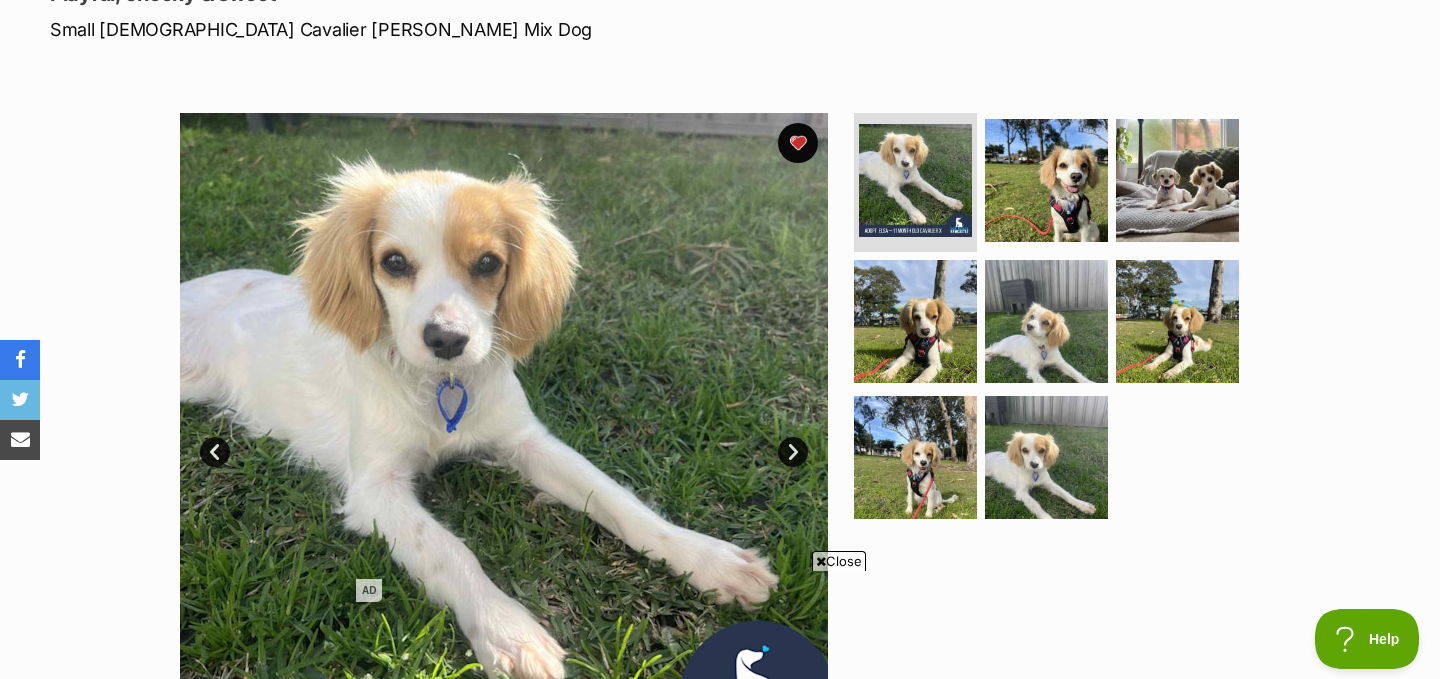 scroll, scrollTop: 389, scrollLeft: 0, axis: vertical 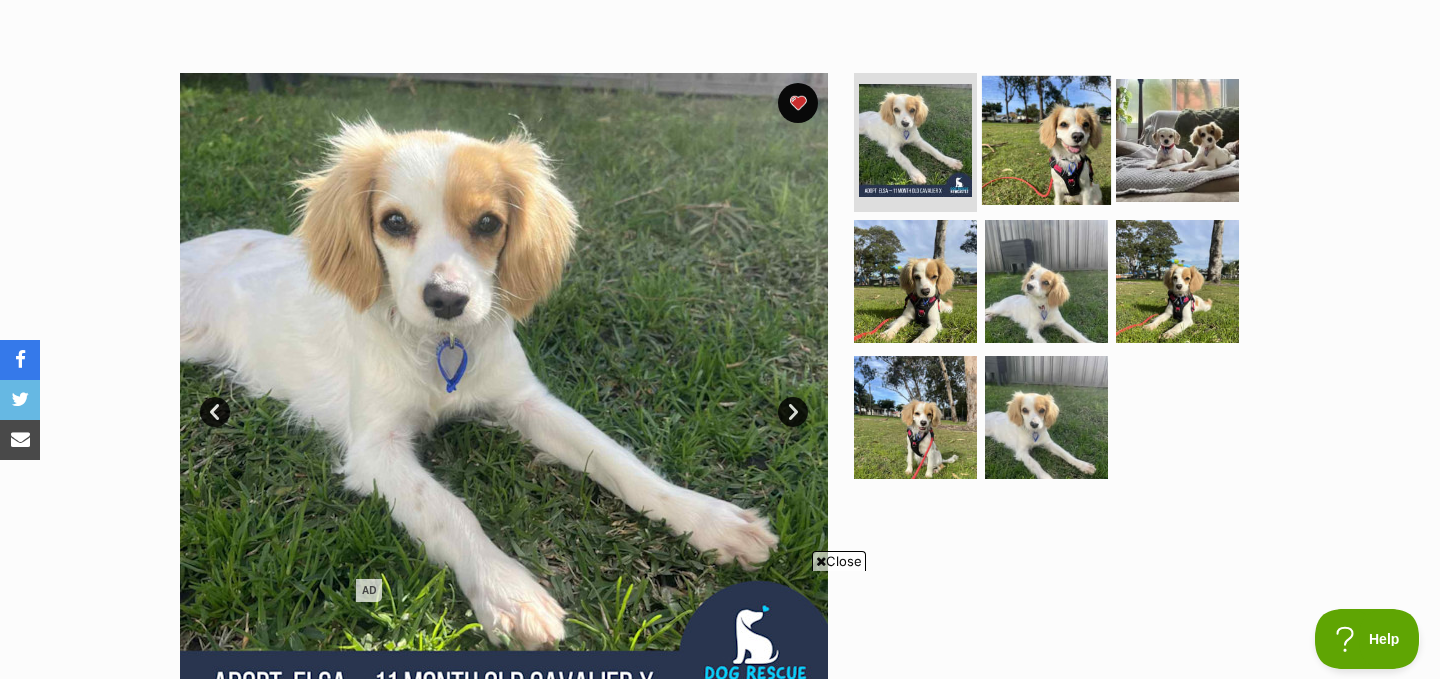 click at bounding box center (1046, 139) 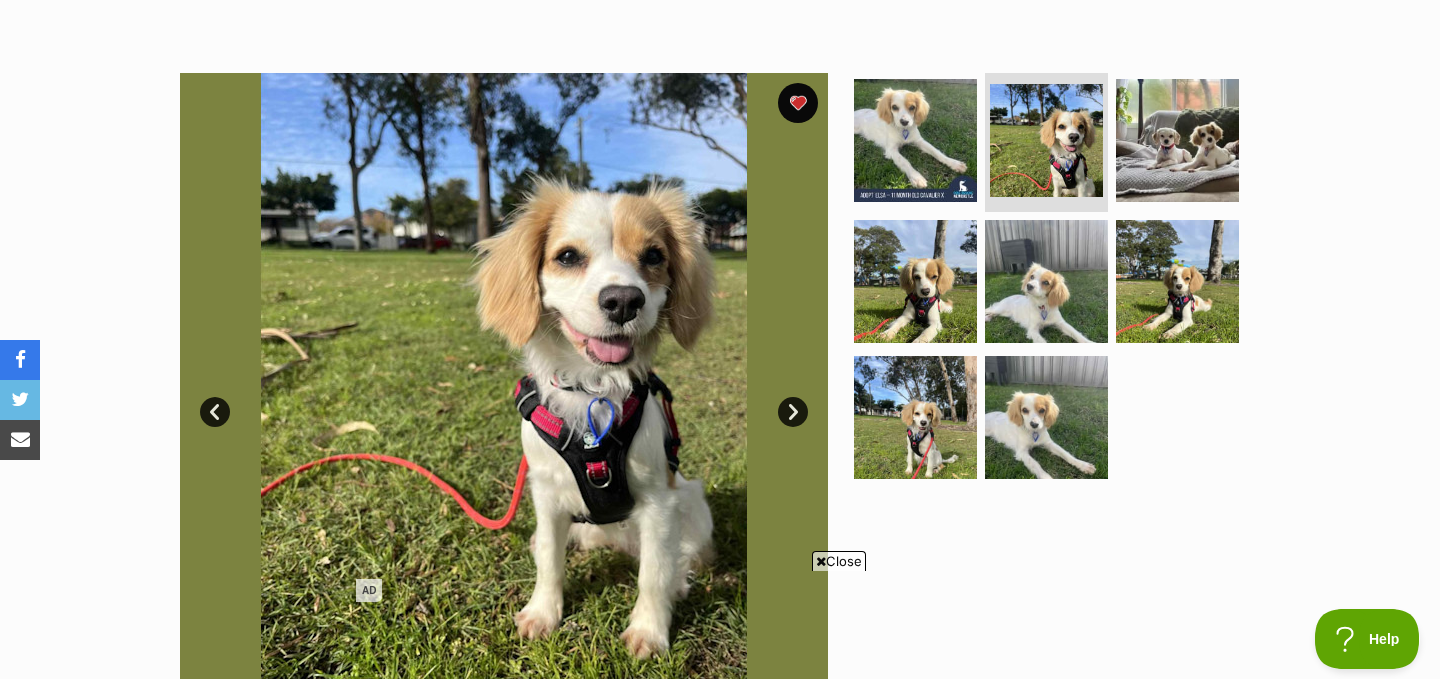 click on "Close" at bounding box center (839, 561) 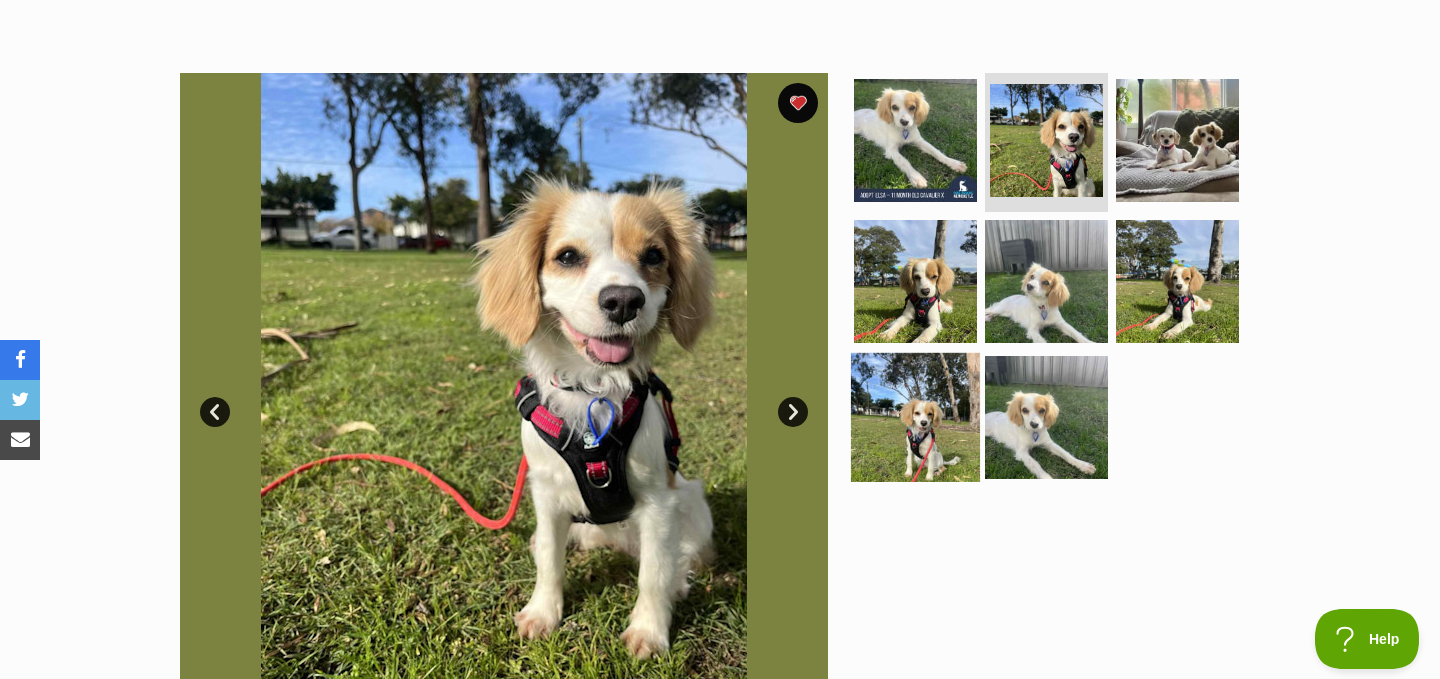click at bounding box center (915, 417) 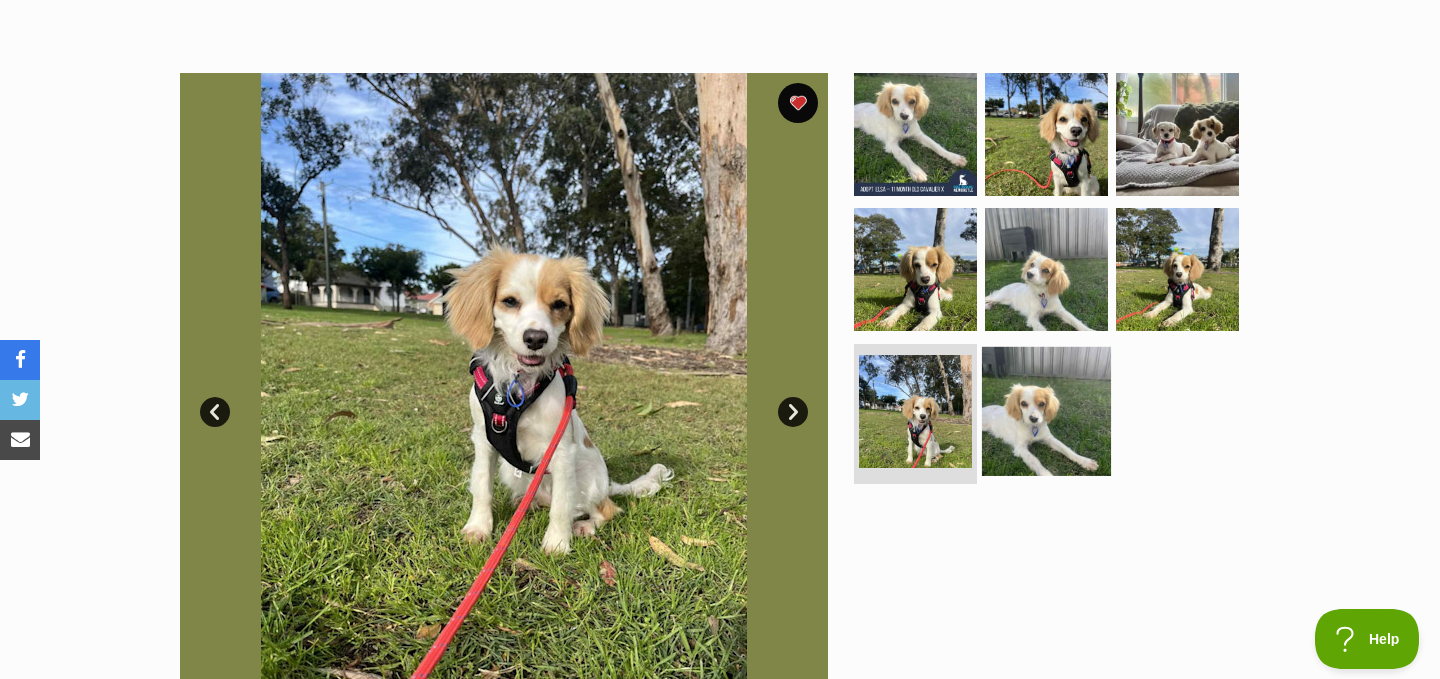 click at bounding box center [1046, 411] 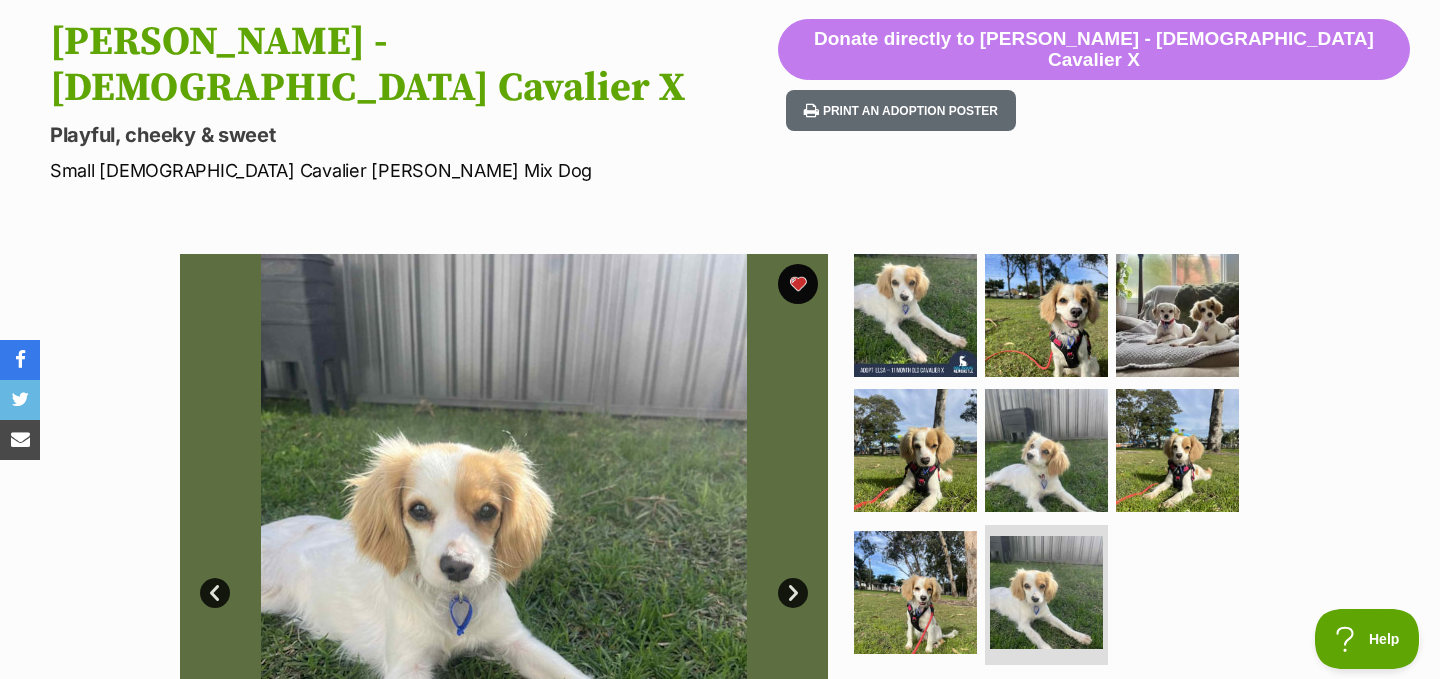 scroll, scrollTop: 190, scrollLeft: 0, axis: vertical 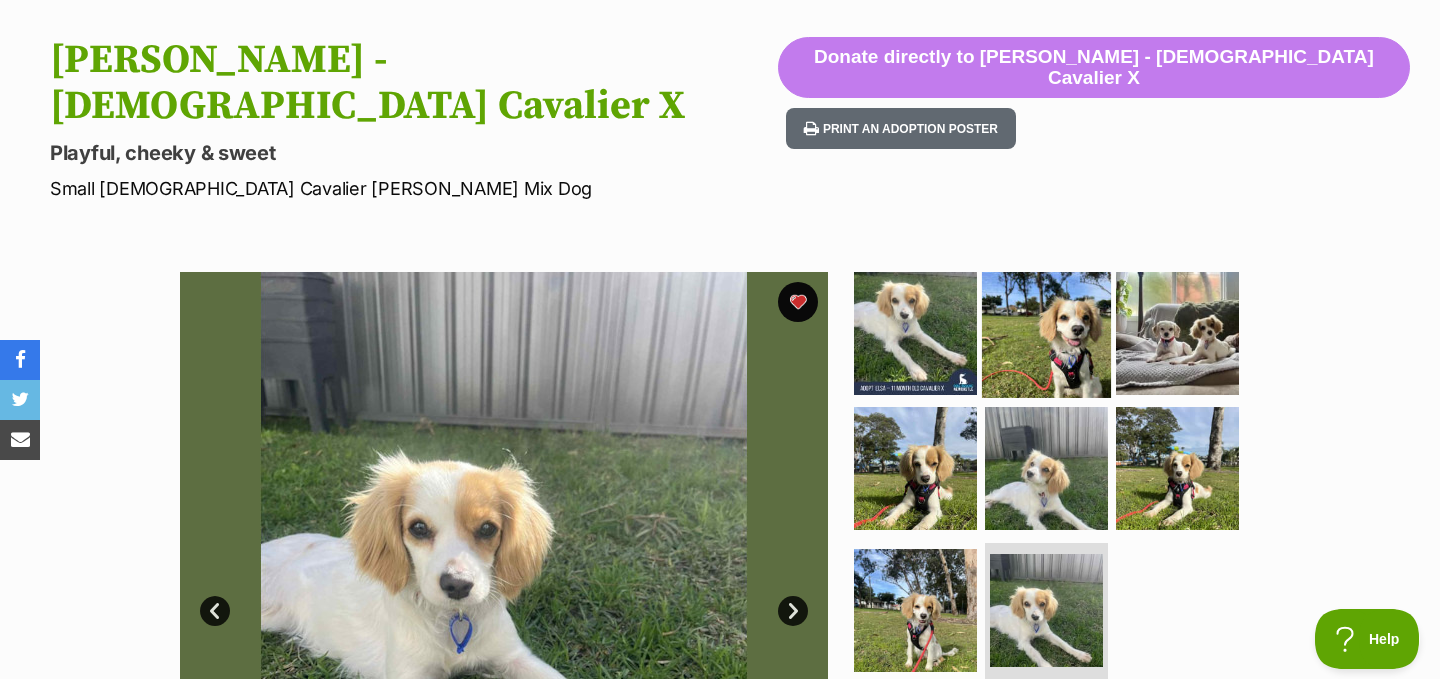 click at bounding box center [1046, 332] 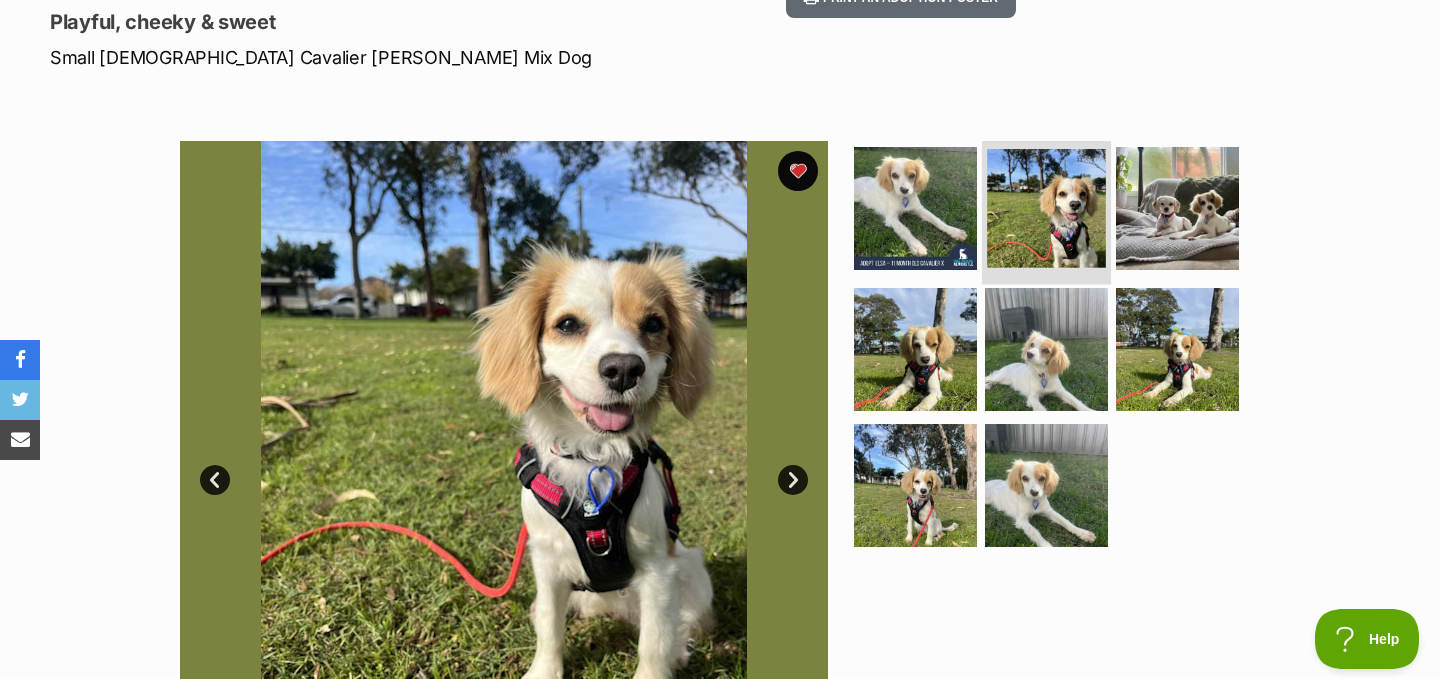 scroll, scrollTop: 342, scrollLeft: 0, axis: vertical 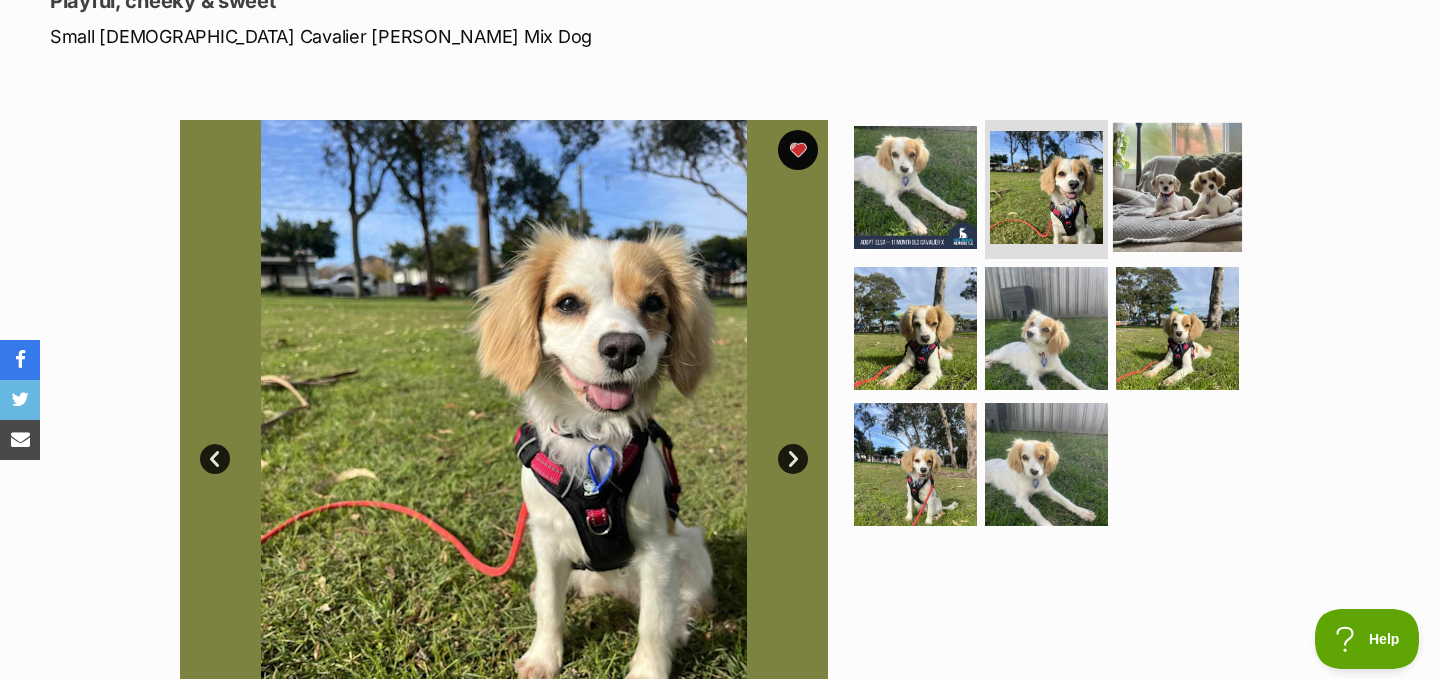 click at bounding box center (1177, 186) 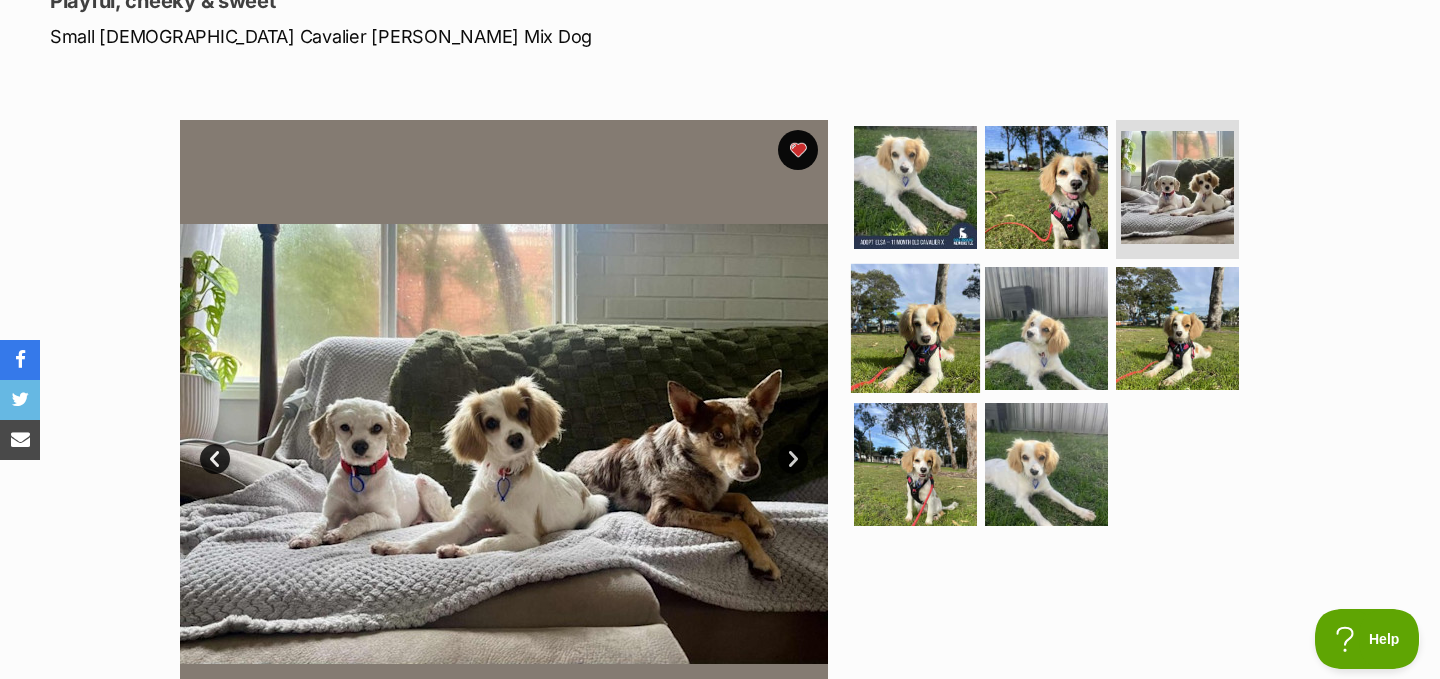 click at bounding box center (915, 328) 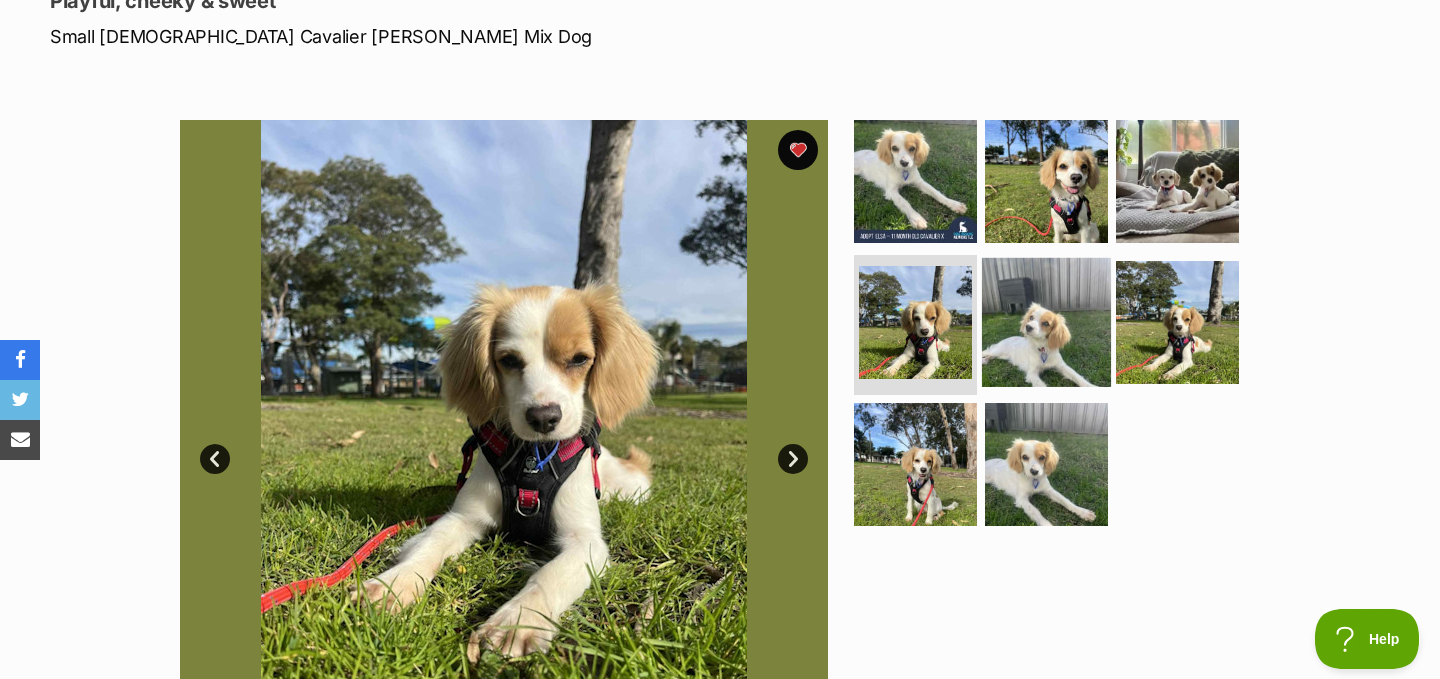 click at bounding box center (1046, 322) 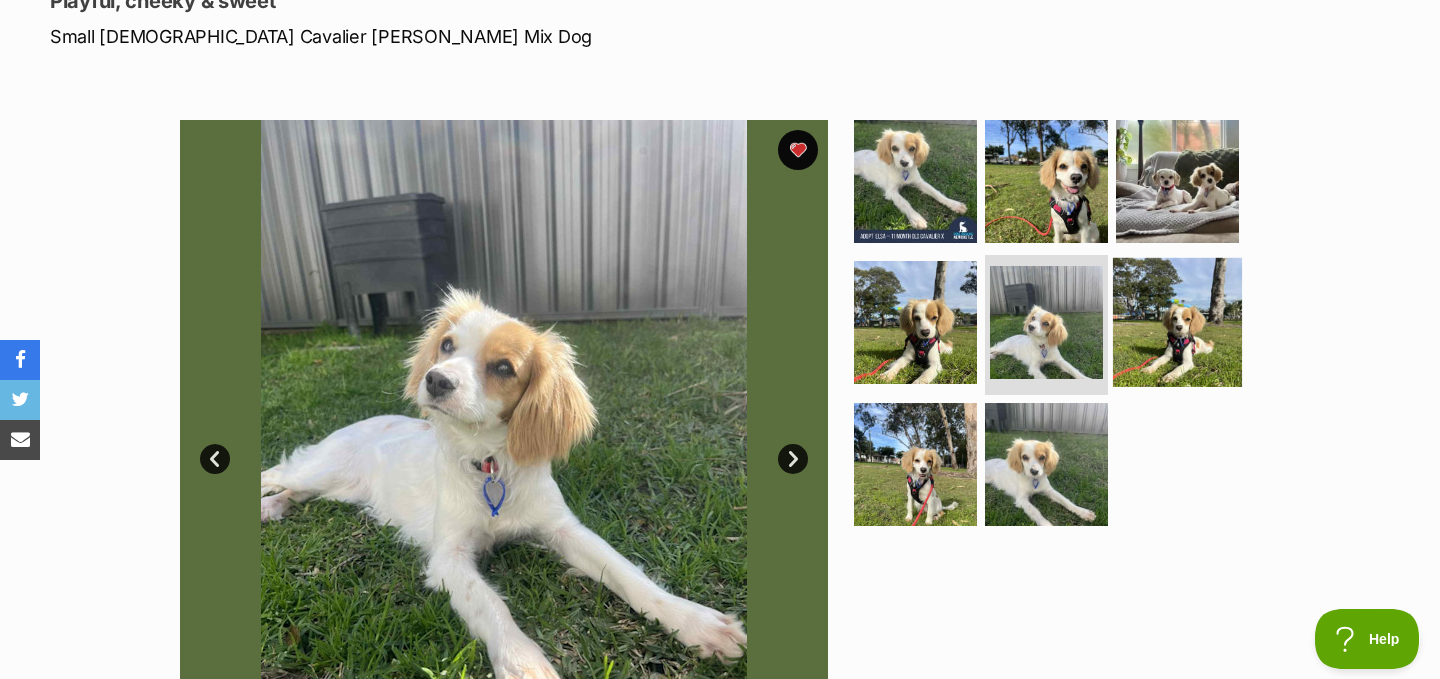 click at bounding box center [1177, 322] 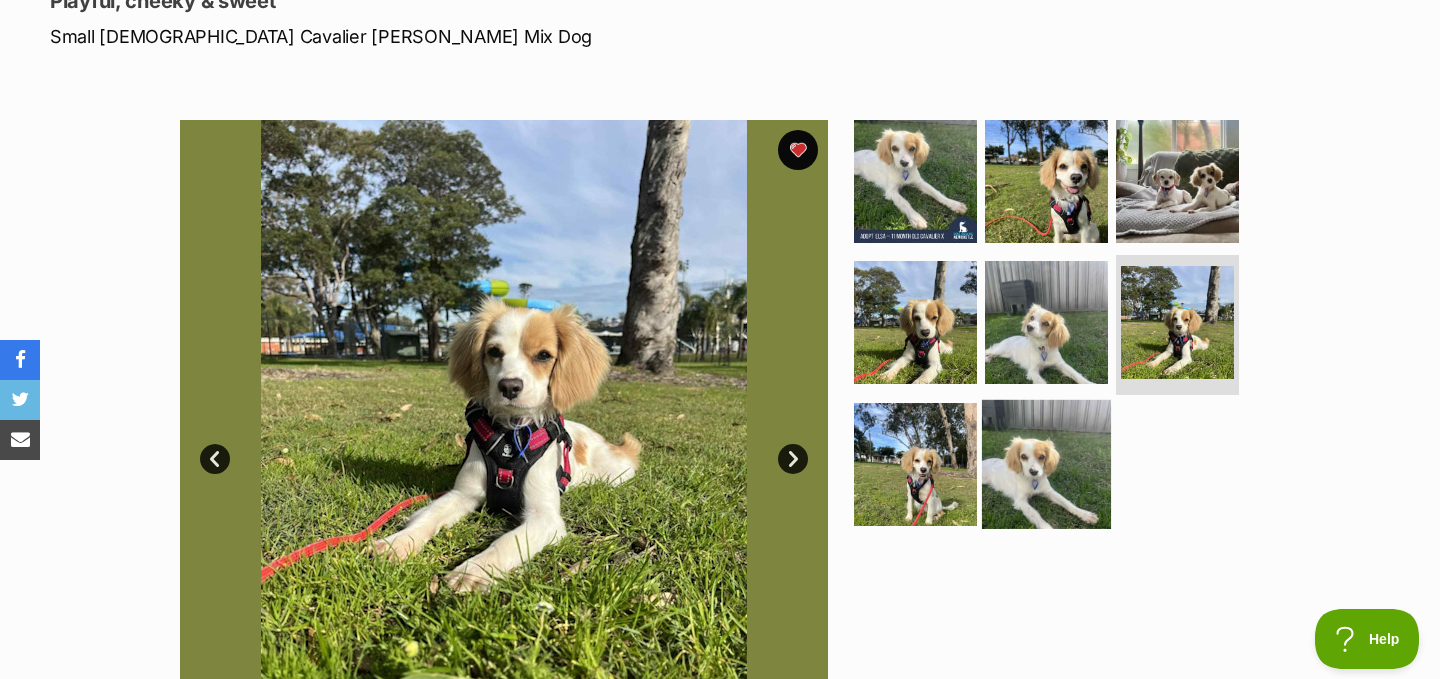 click at bounding box center (1046, 464) 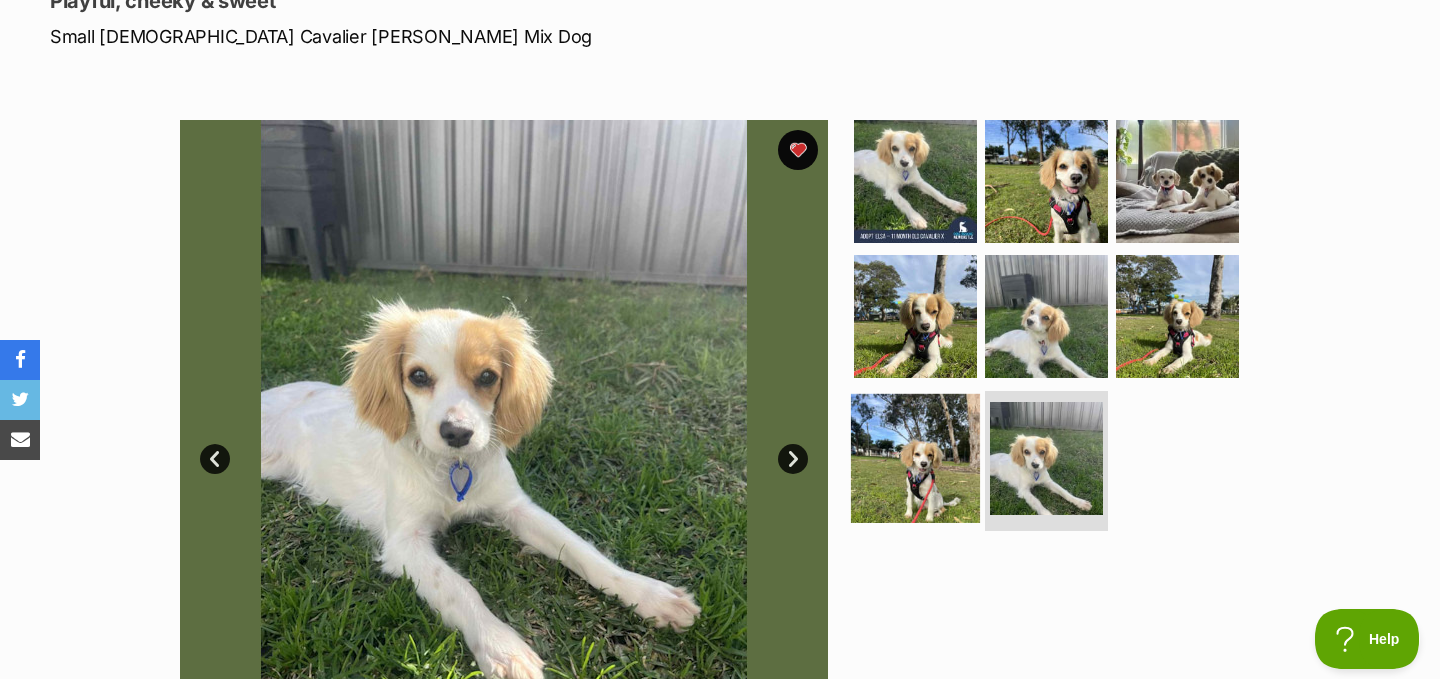 click at bounding box center (915, 458) 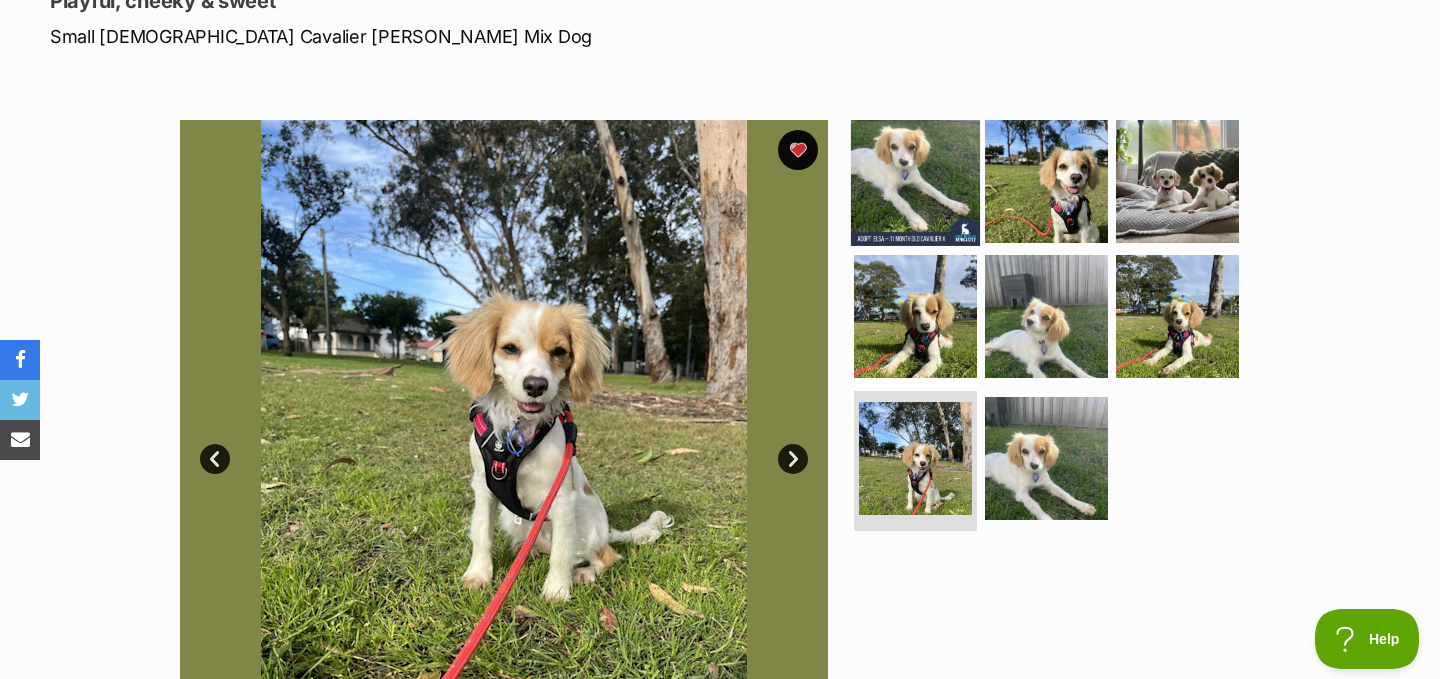 click at bounding box center [915, 180] 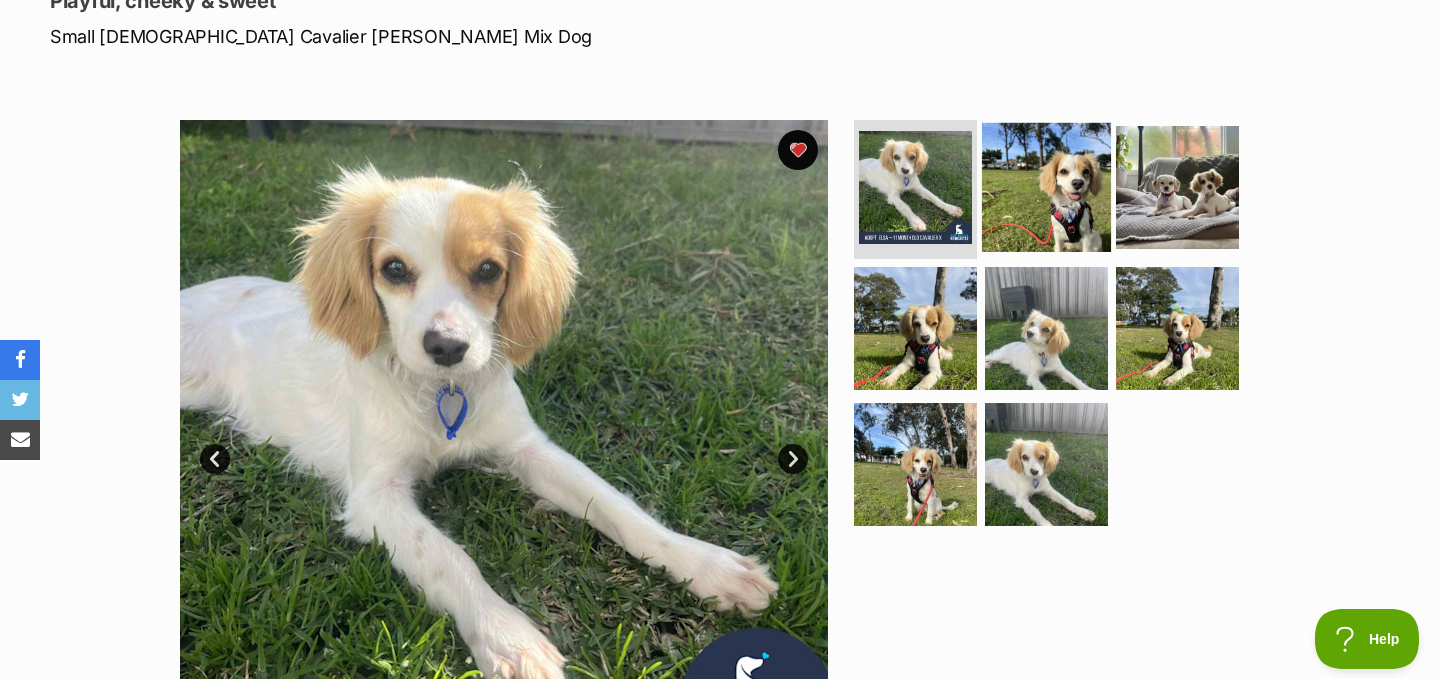 click at bounding box center [1046, 186] 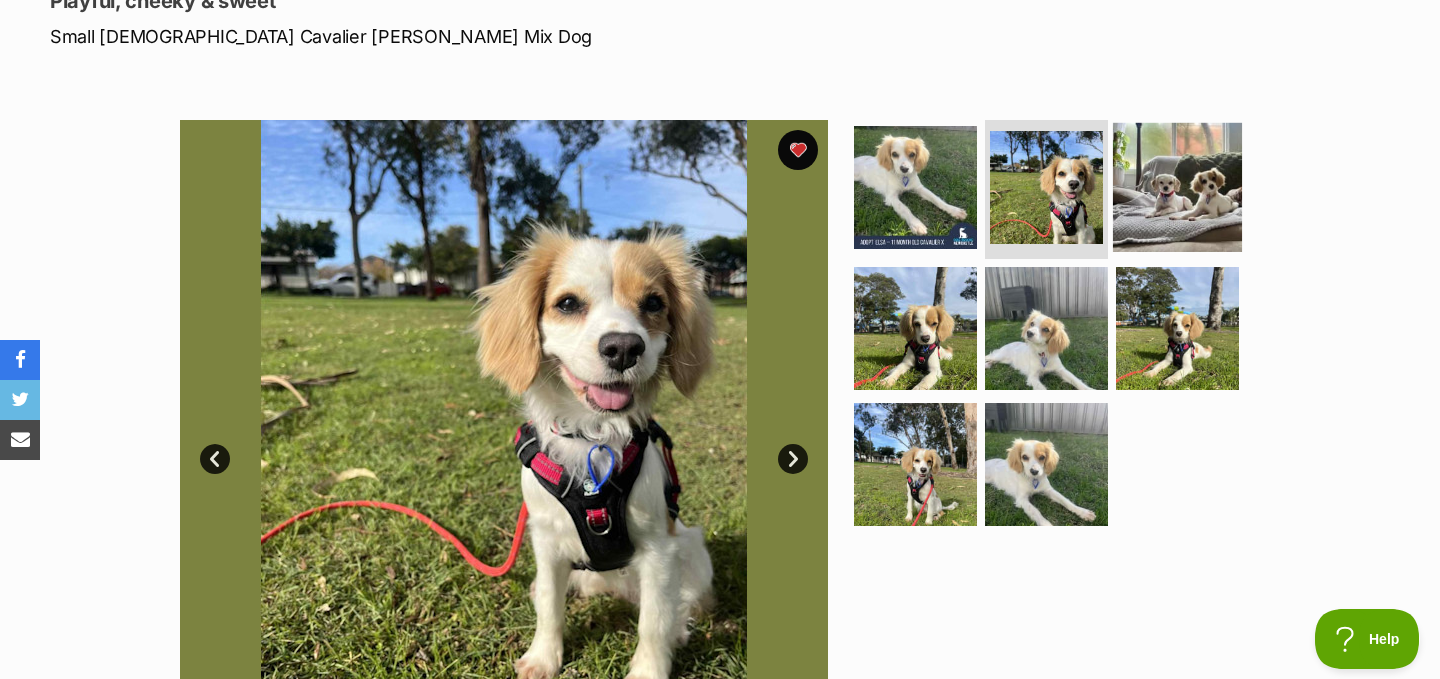 click at bounding box center [1177, 186] 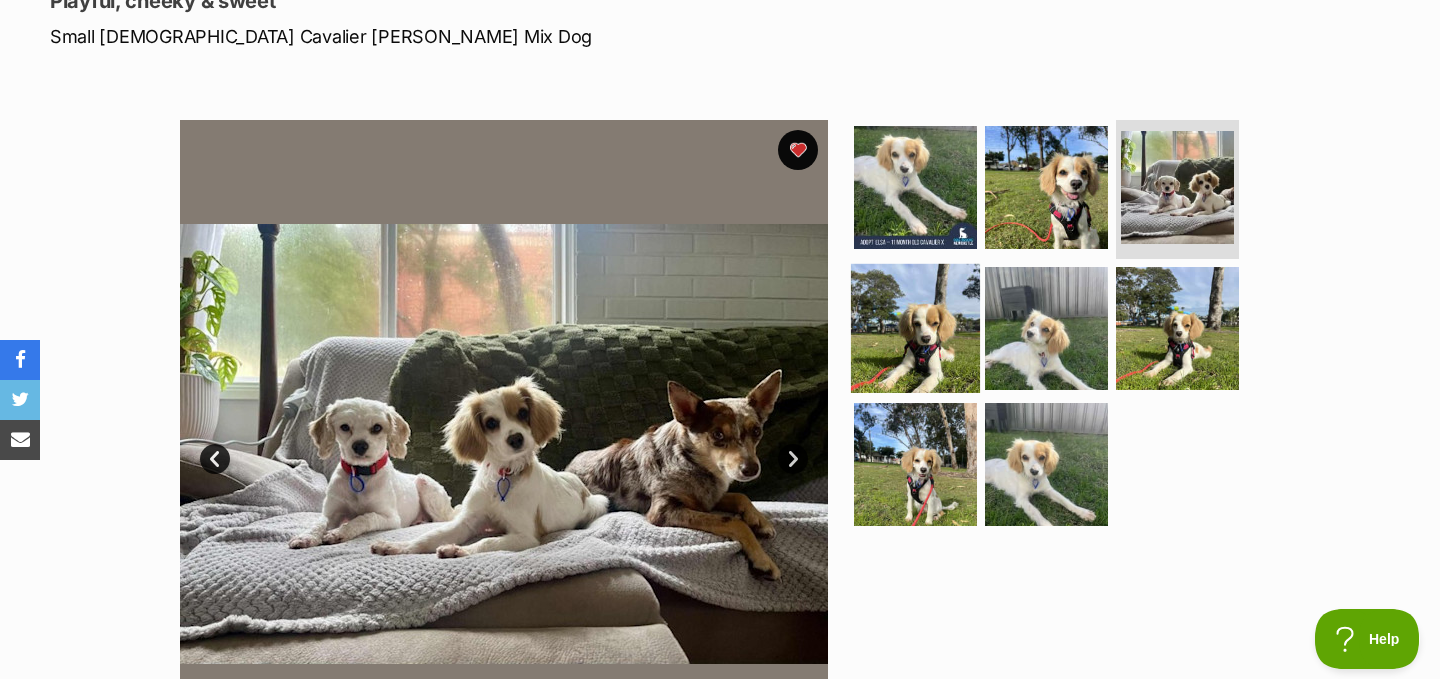 click at bounding box center (915, 328) 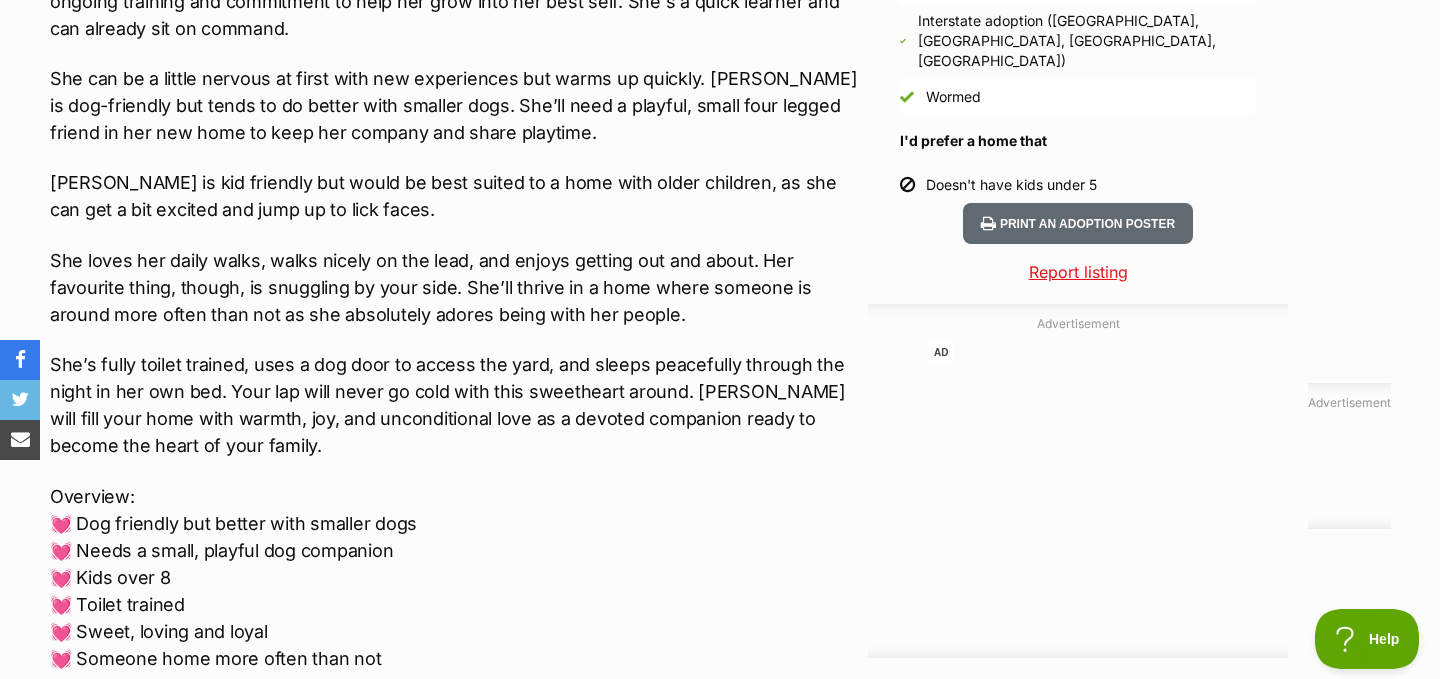 scroll, scrollTop: 2141, scrollLeft: 0, axis: vertical 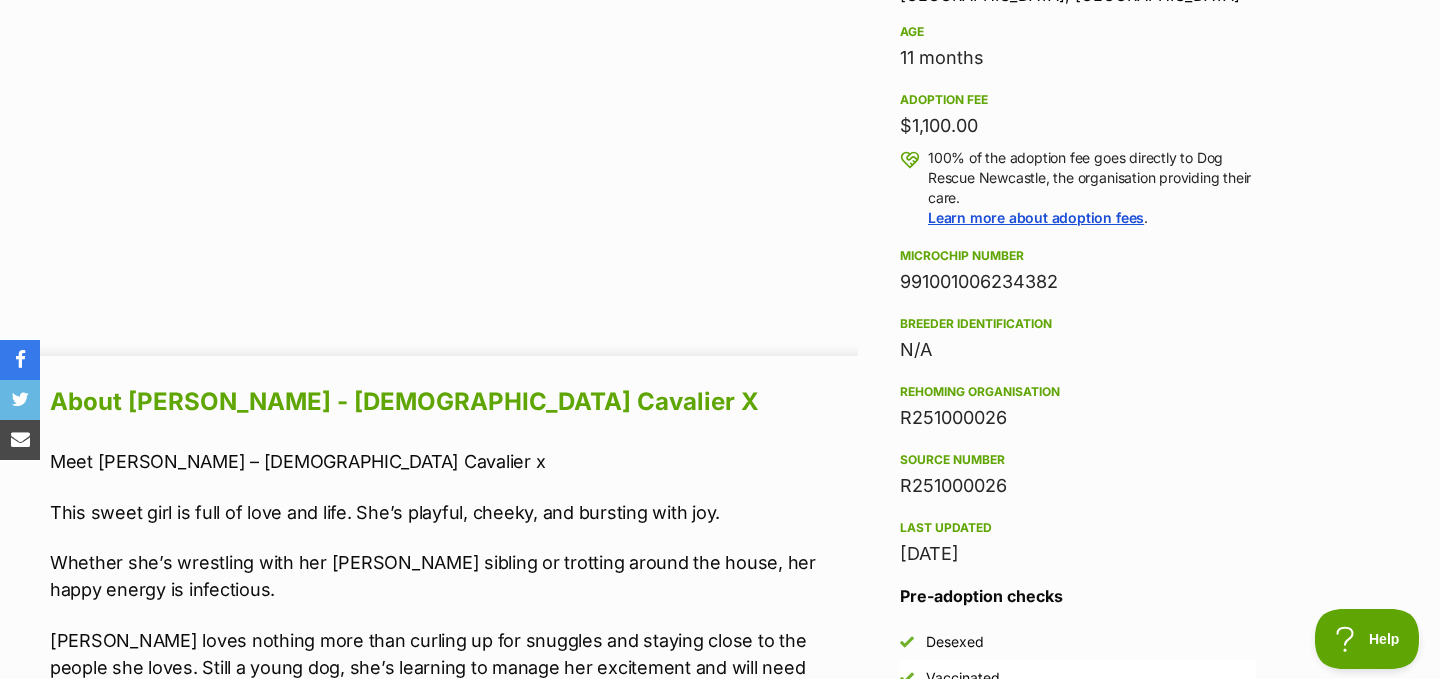 click on "991001006234382" at bounding box center (1078, 282) 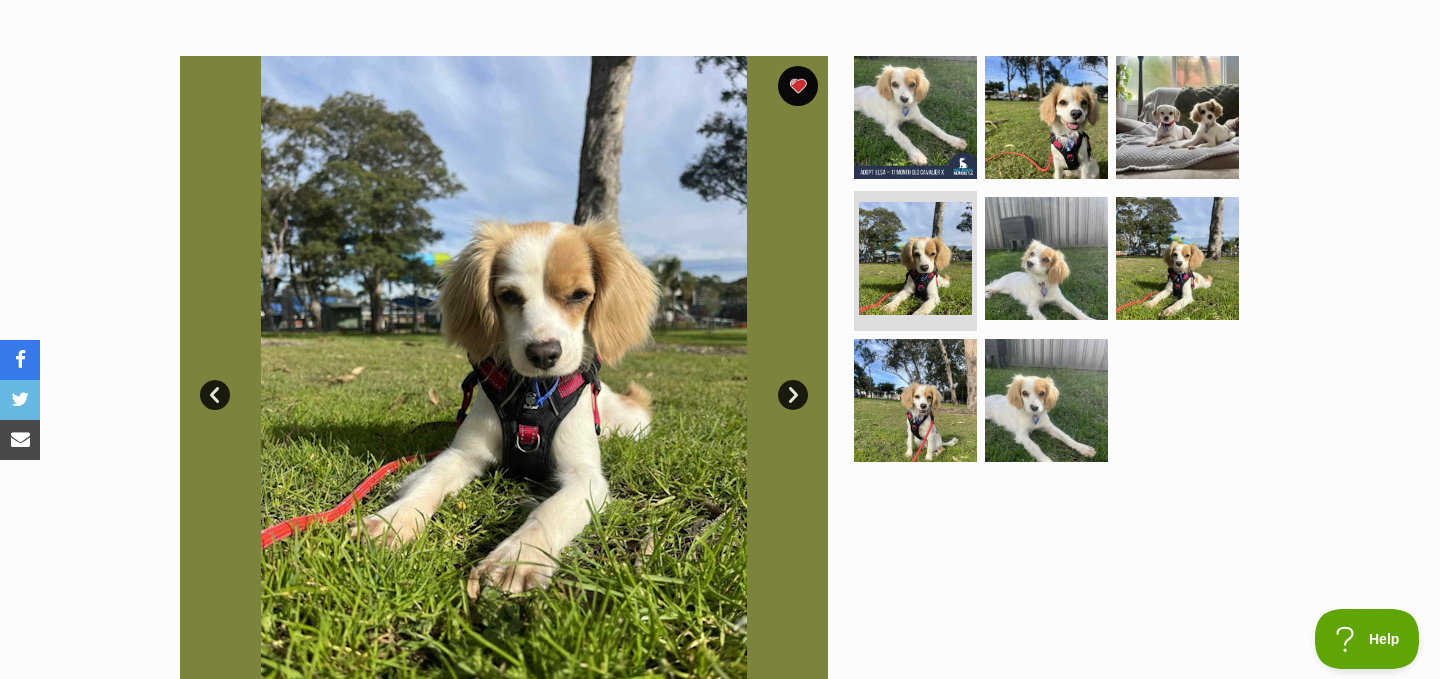 scroll, scrollTop: 340, scrollLeft: 0, axis: vertical 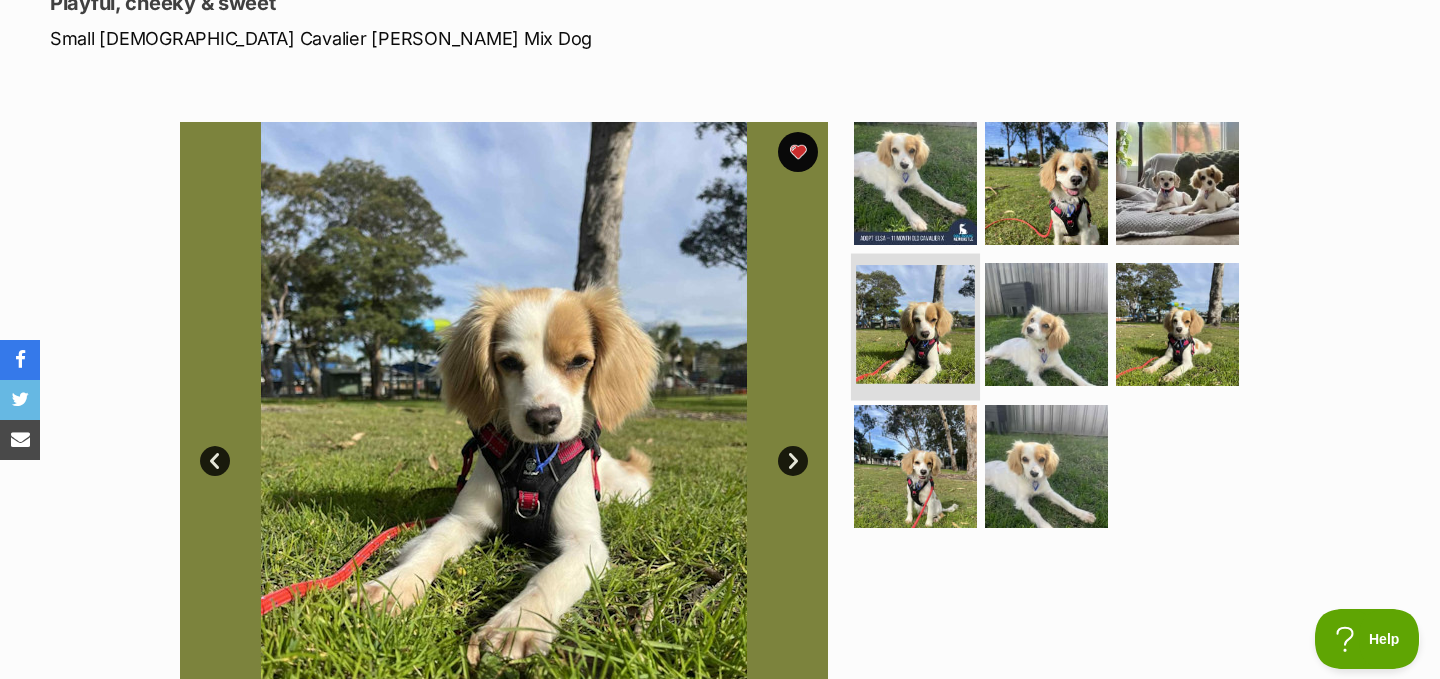 click at bounding box center (915, 324) 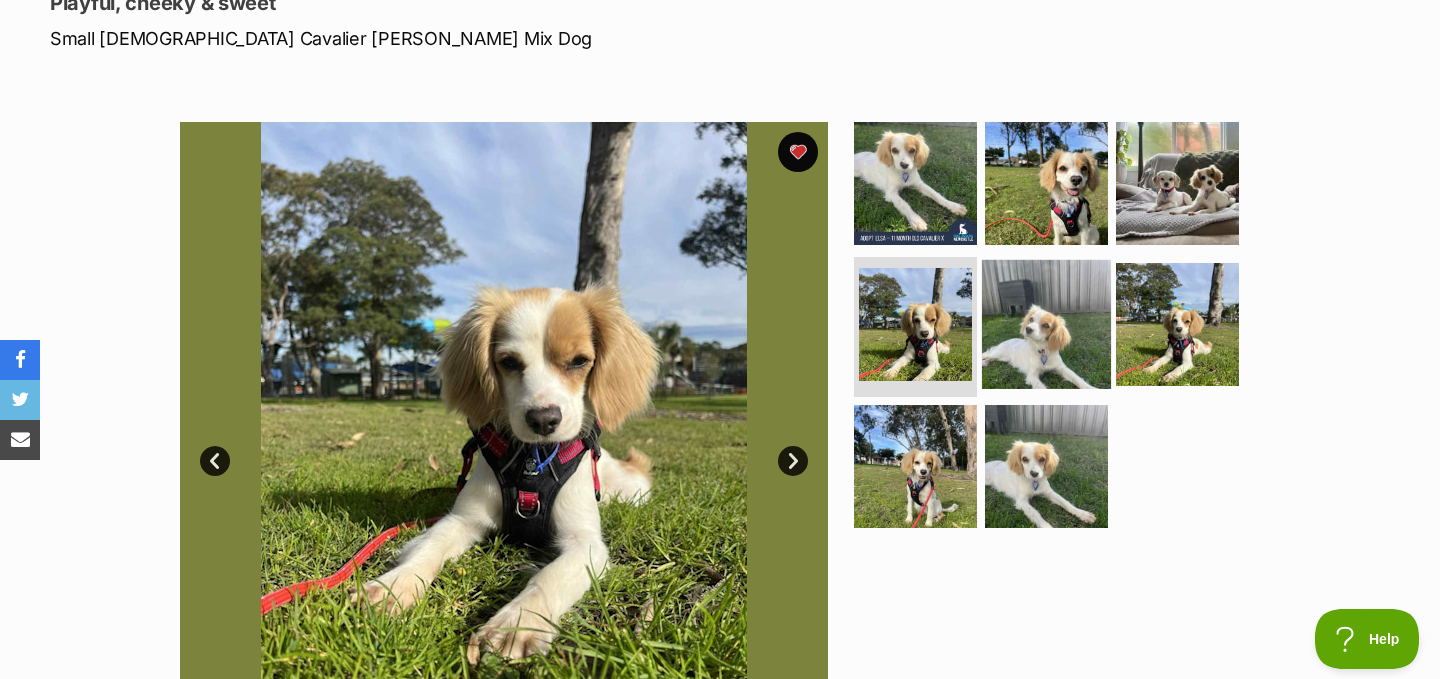 click at bounding box center [1046, 324] 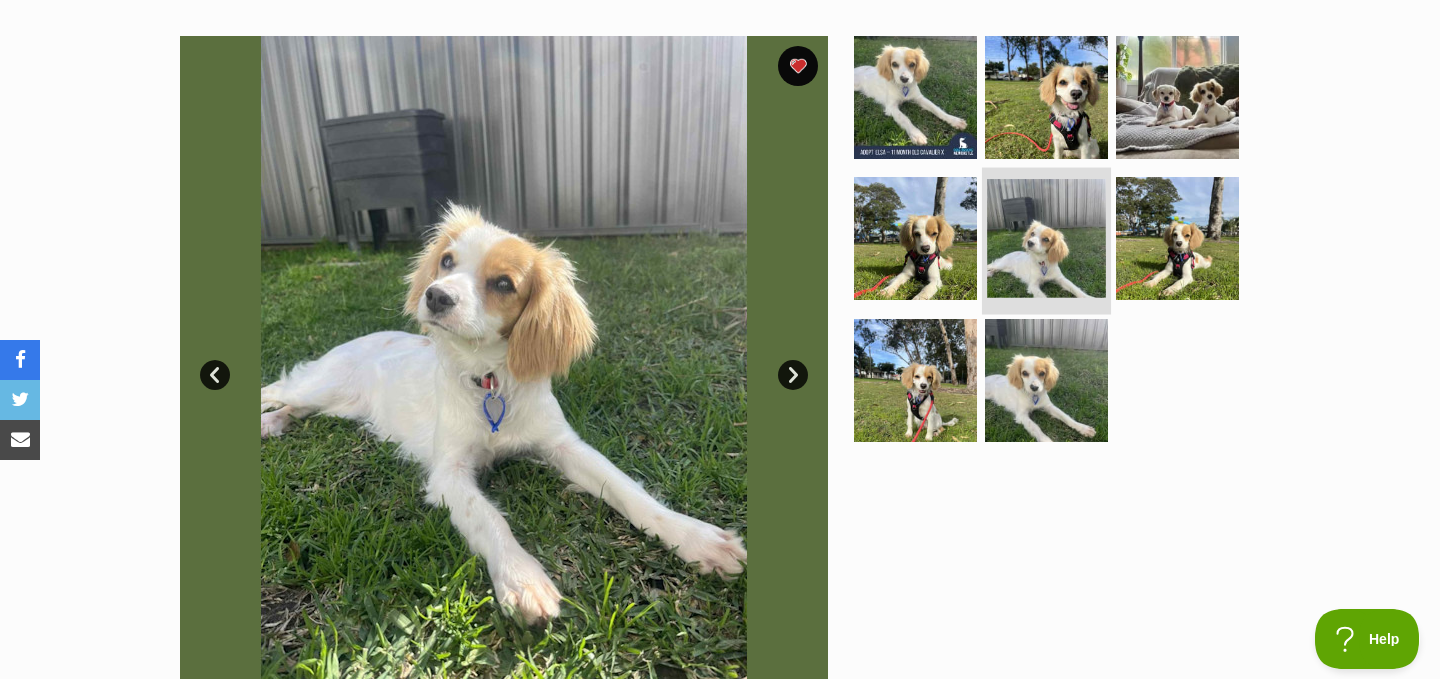 scroll, scrollTop: 447, scrollLeft: 0, axis: vertical 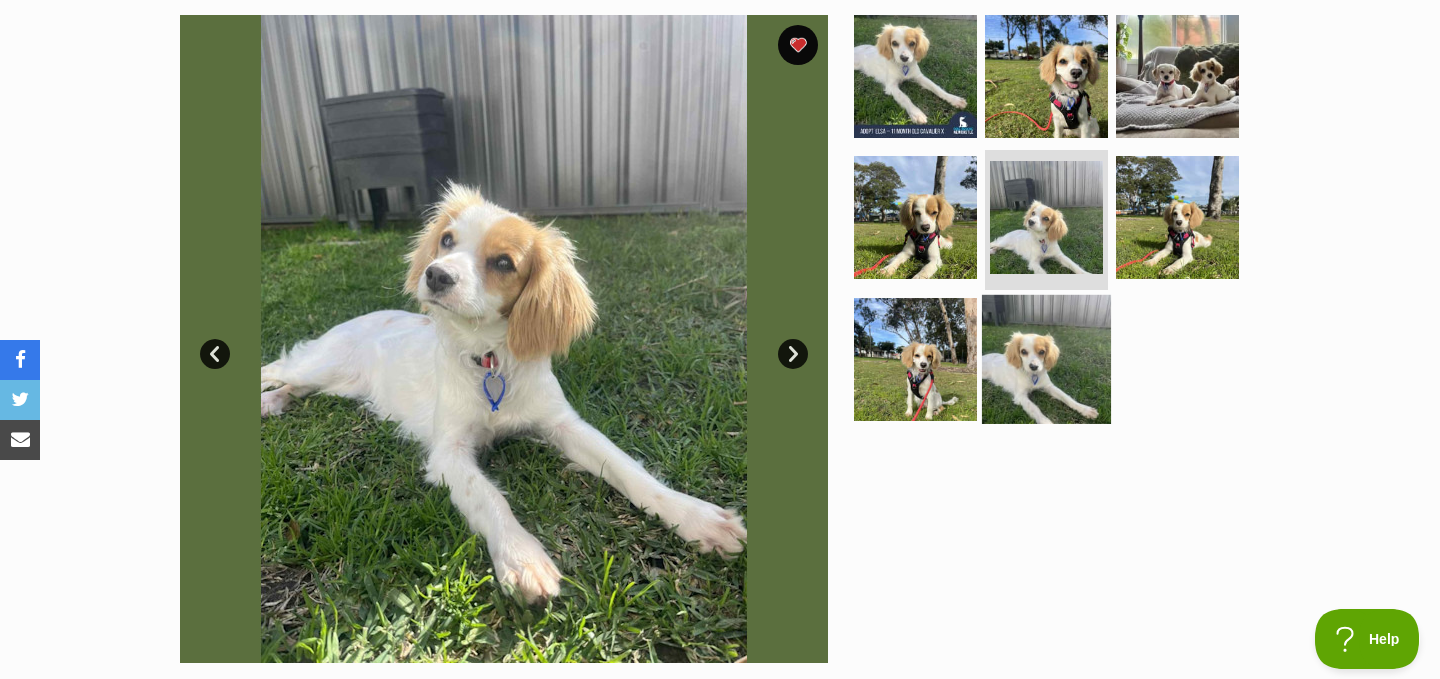click at bounding box center (1046, 359) 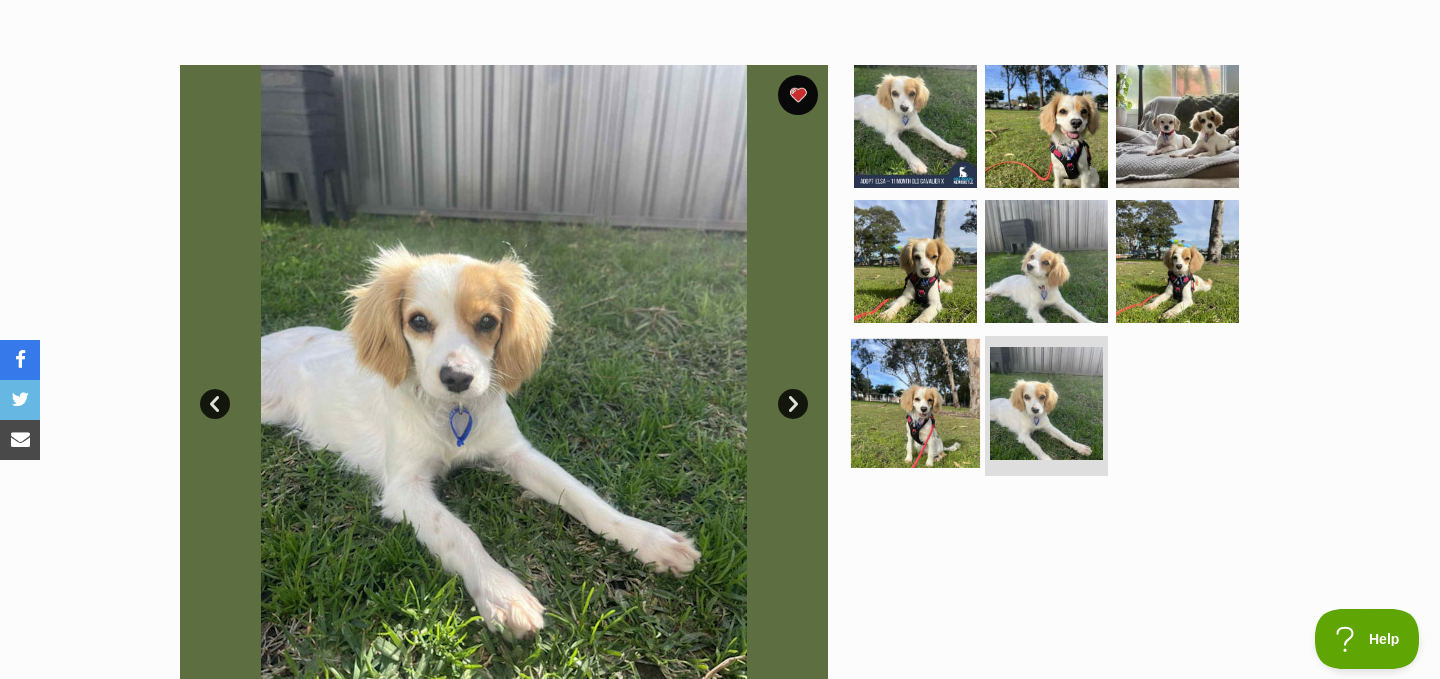 scroll, scrollTop: 389, scrollLeft: 0, axis: vertical 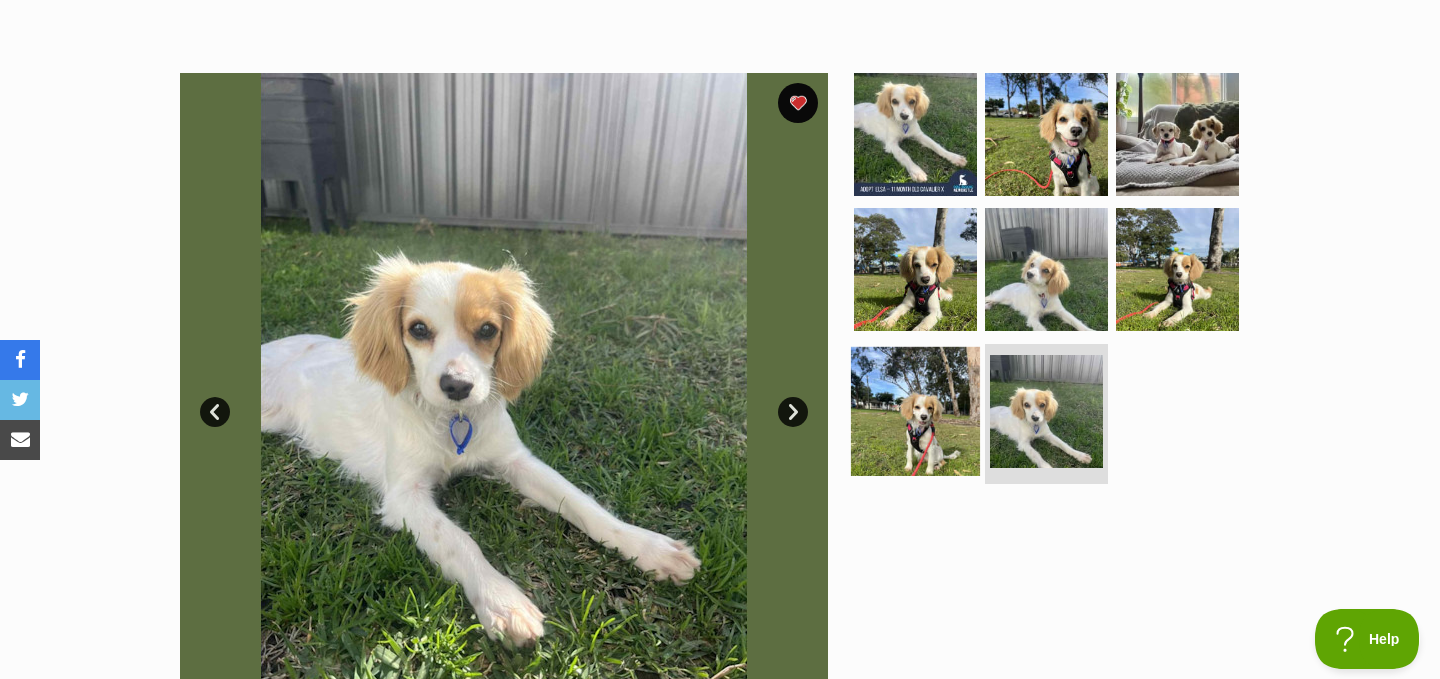 click at bounding box center [915, 411] 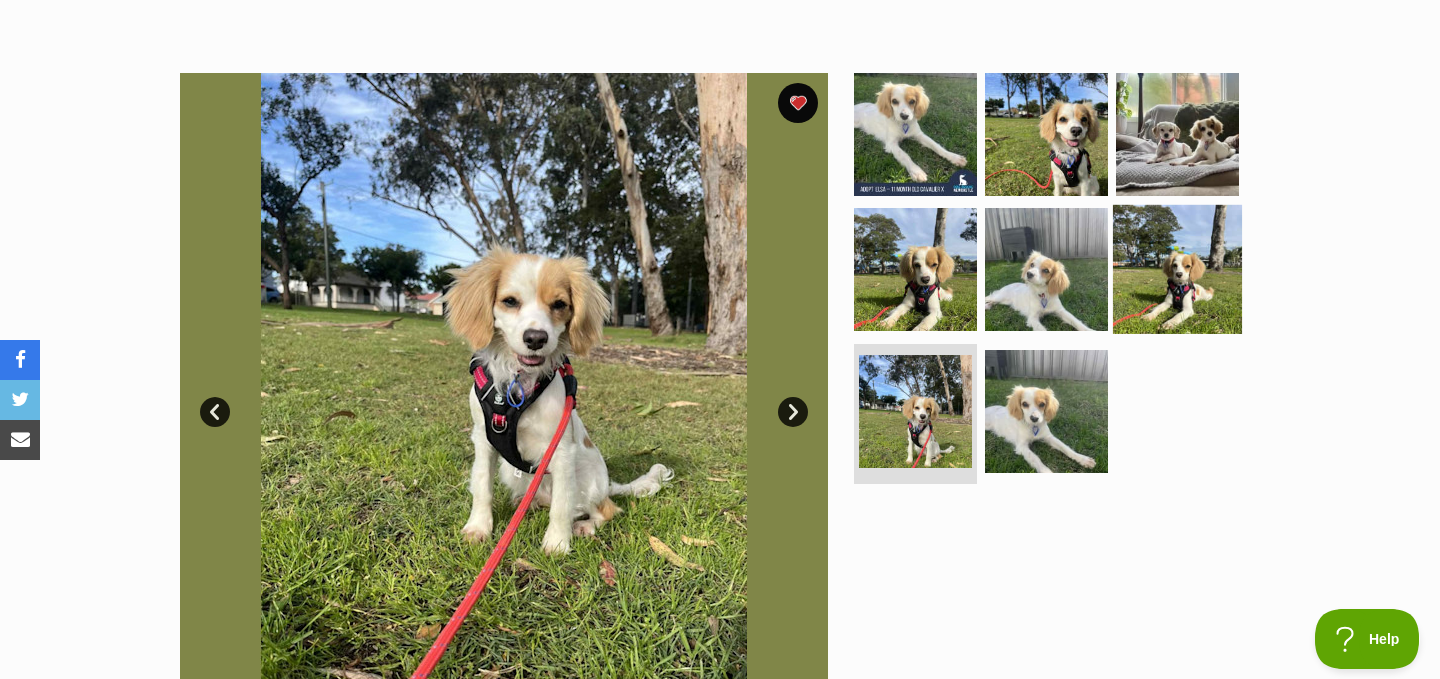 click at bounding box center (1177, 269) 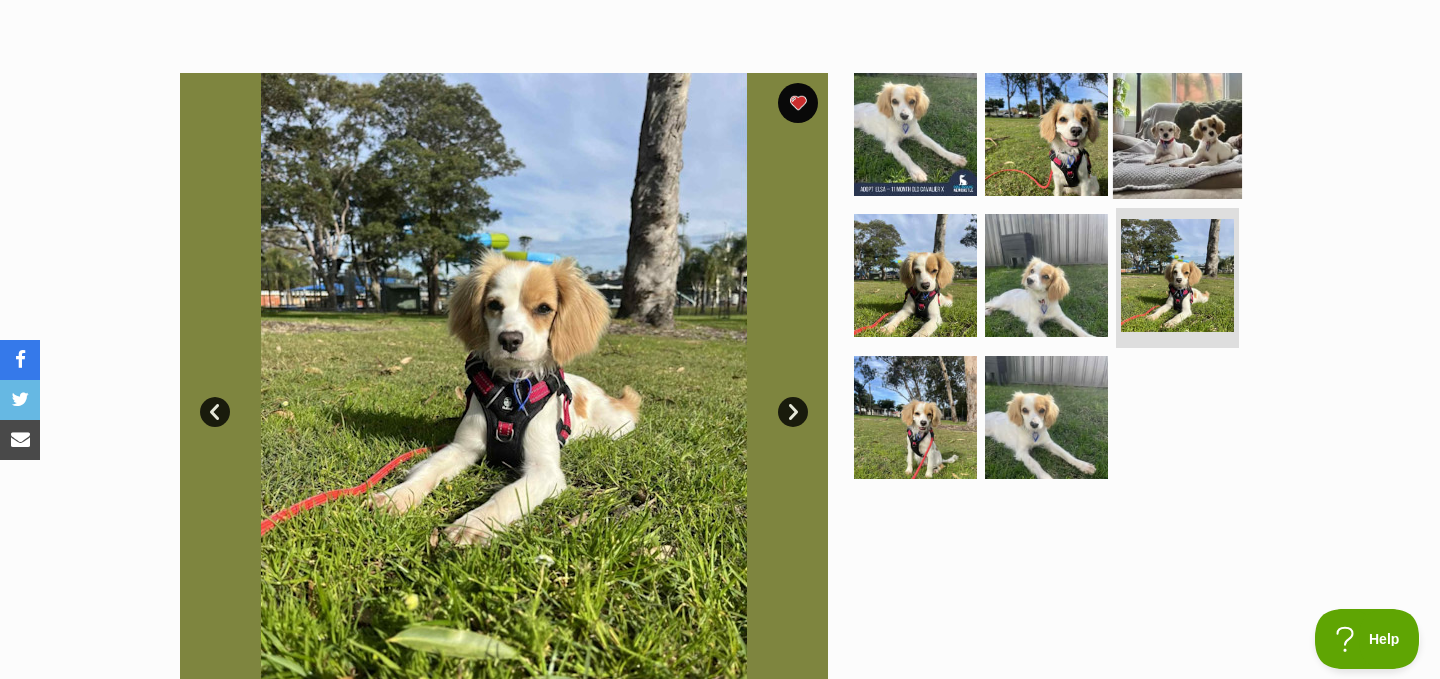 click at bounding box center [1177, 133] 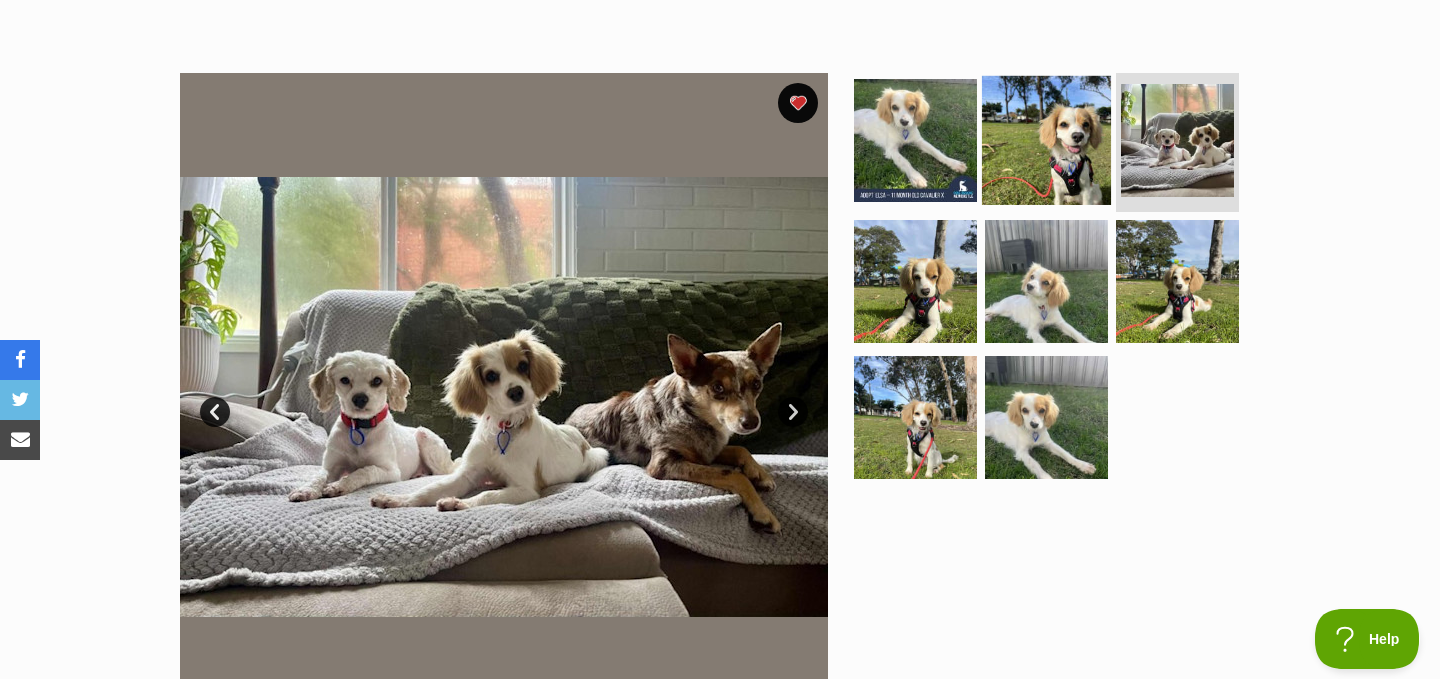 click at bounding box center (1046, 139) 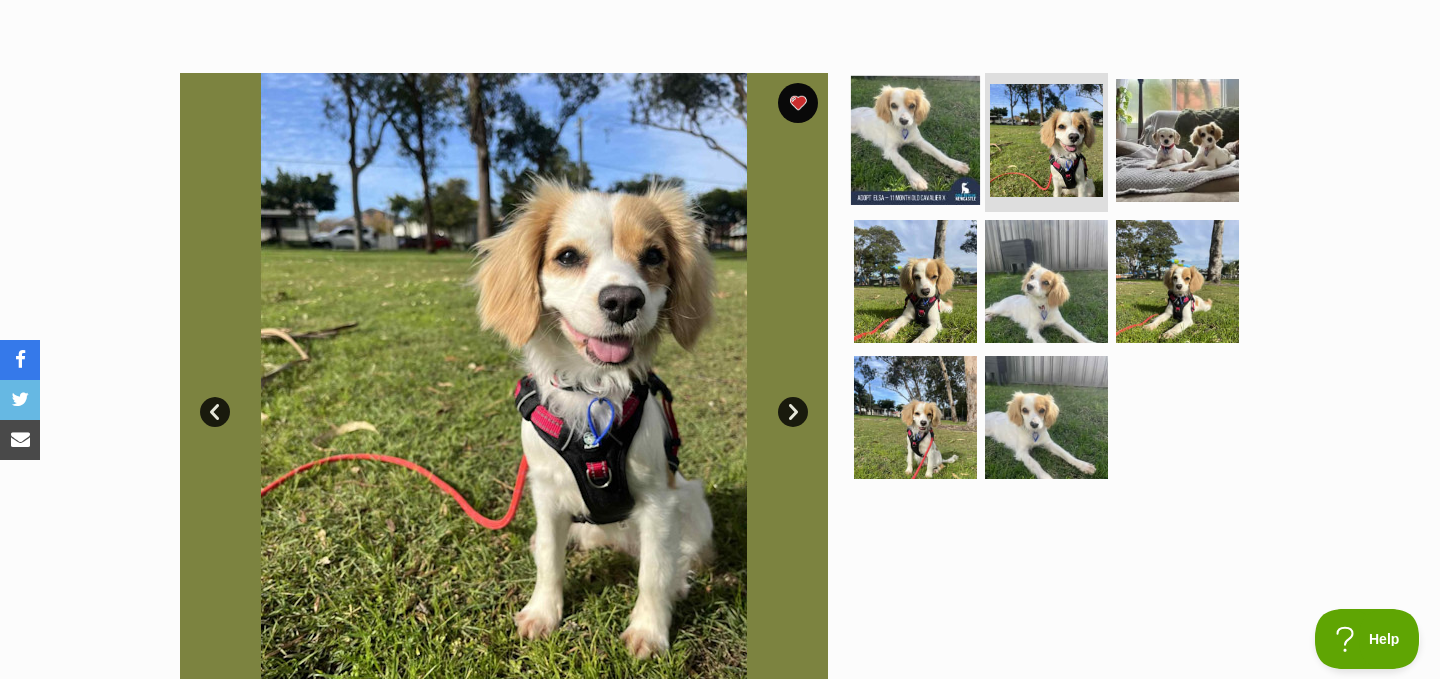 click at bounding box center [915, 139] 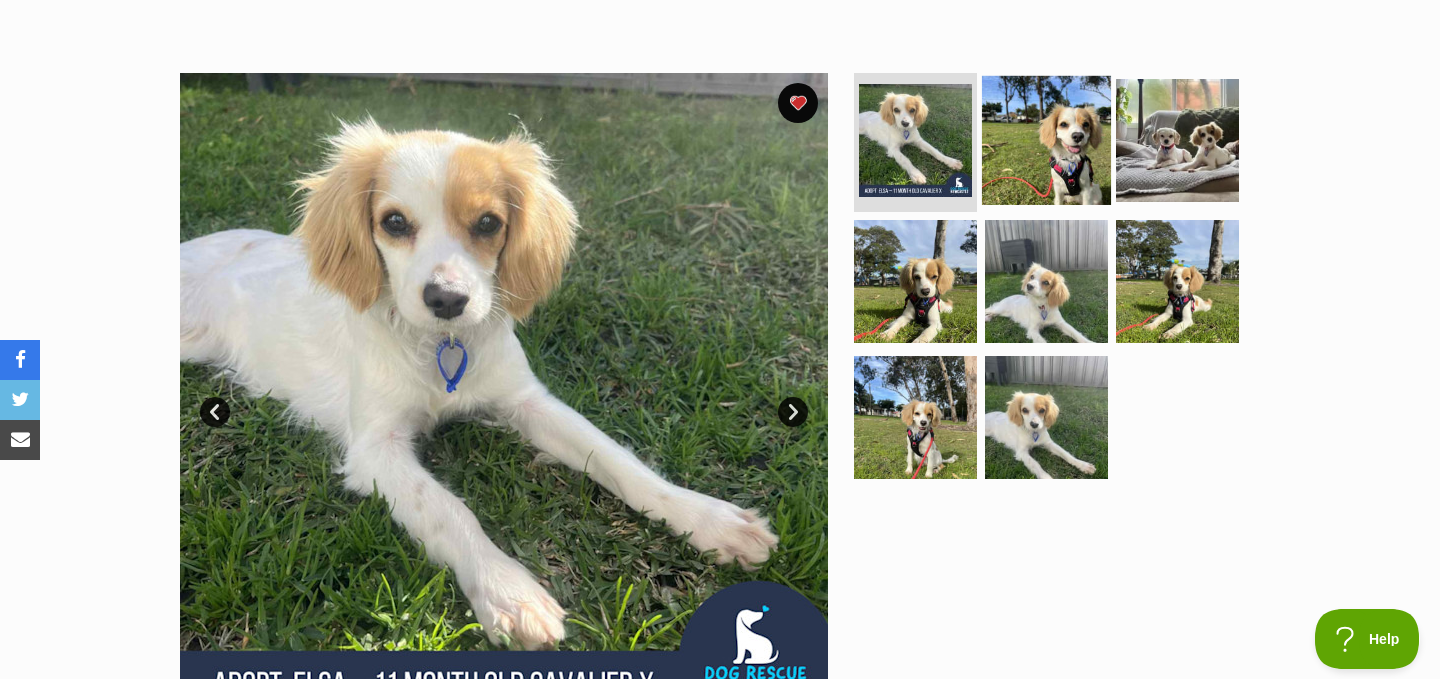 click at bounding box center [1046, 139] 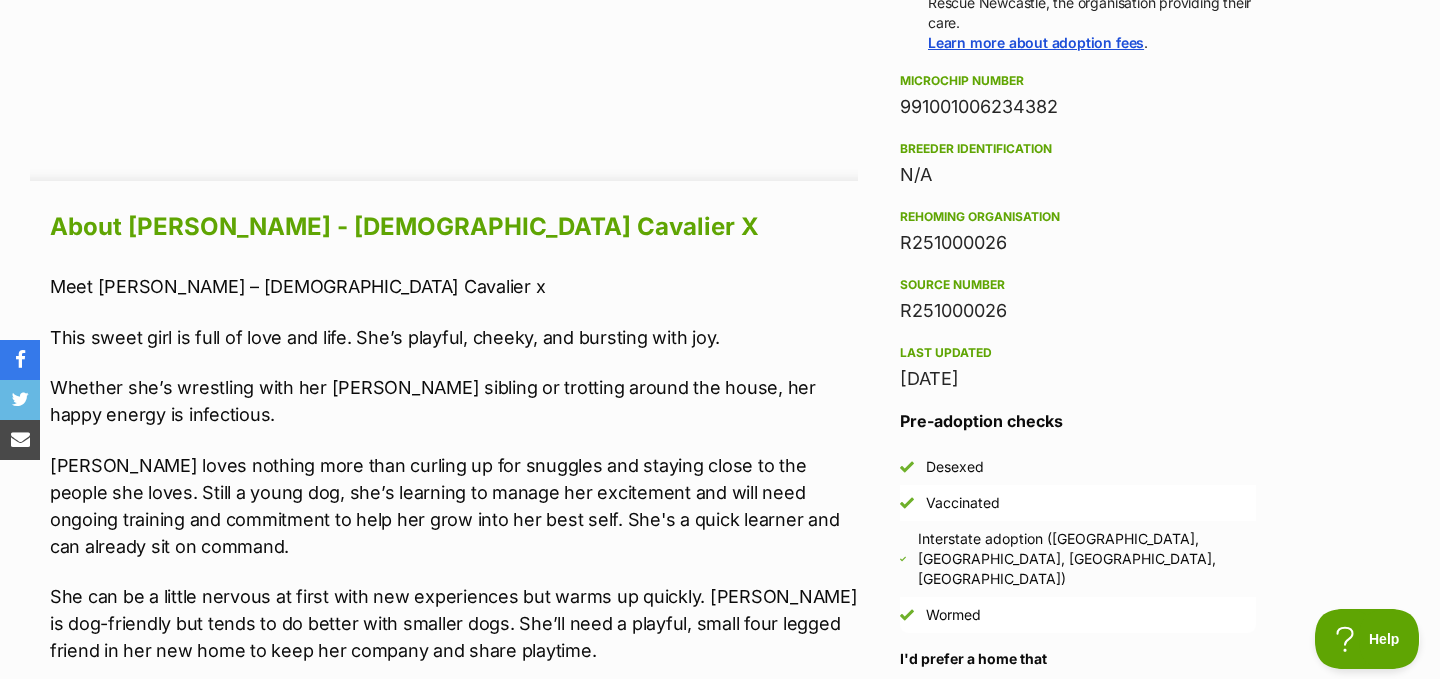 scroll, scrollTop: 1660, scrollLeft: 0, axis: vertical 